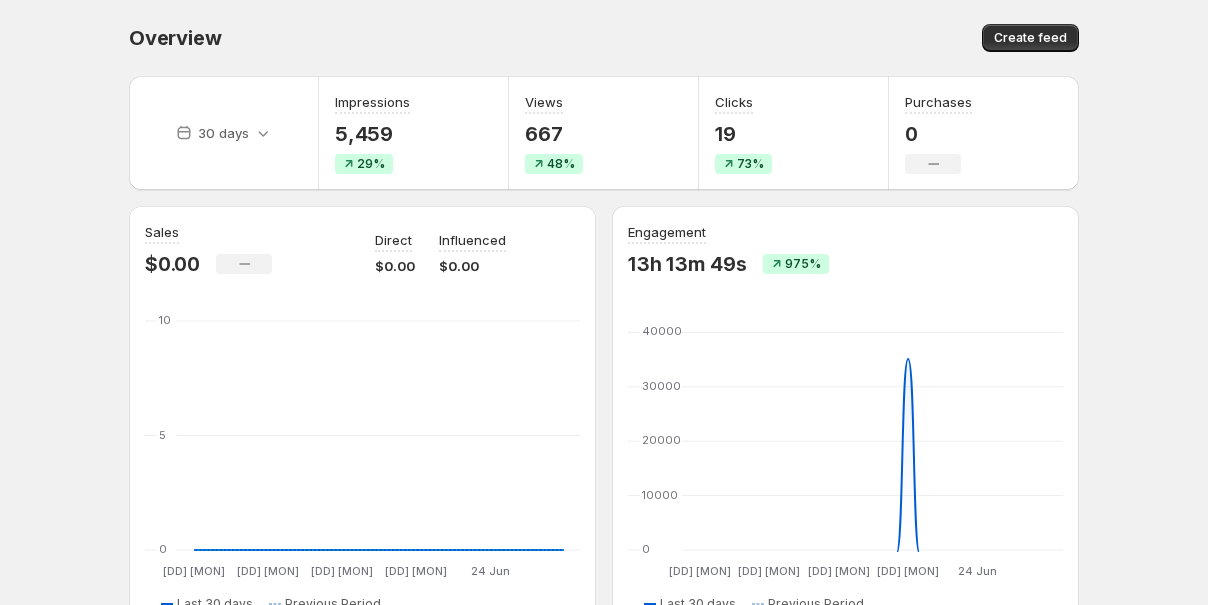 scroll, scrollTop: 0, scrollLeft: 0, axis: both 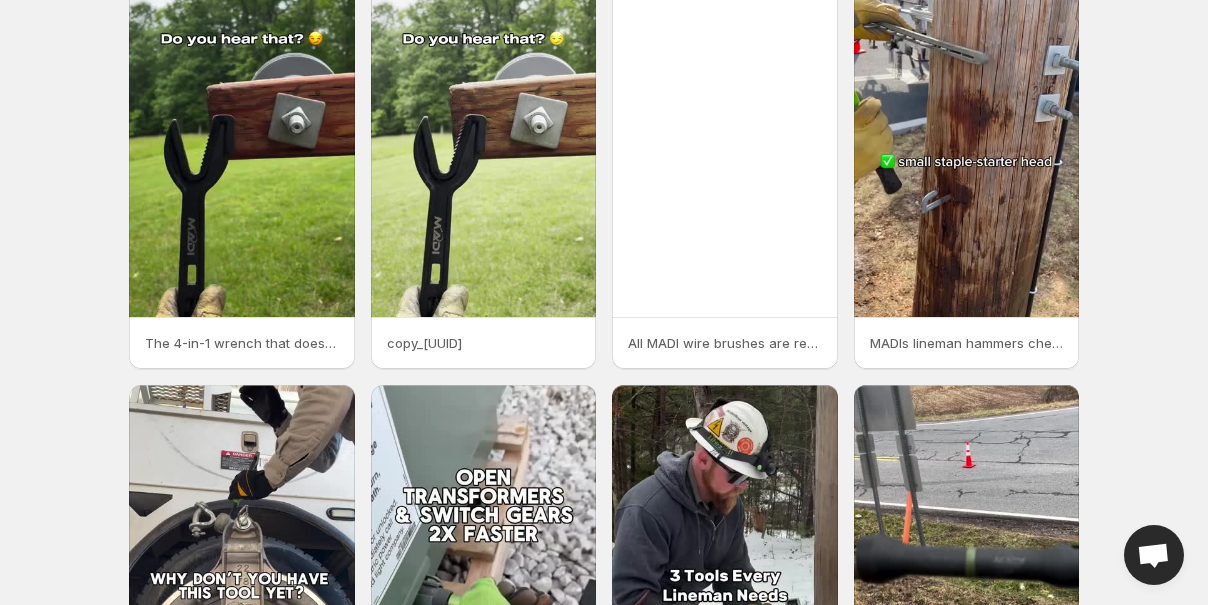click at bounding box center [242, 314] 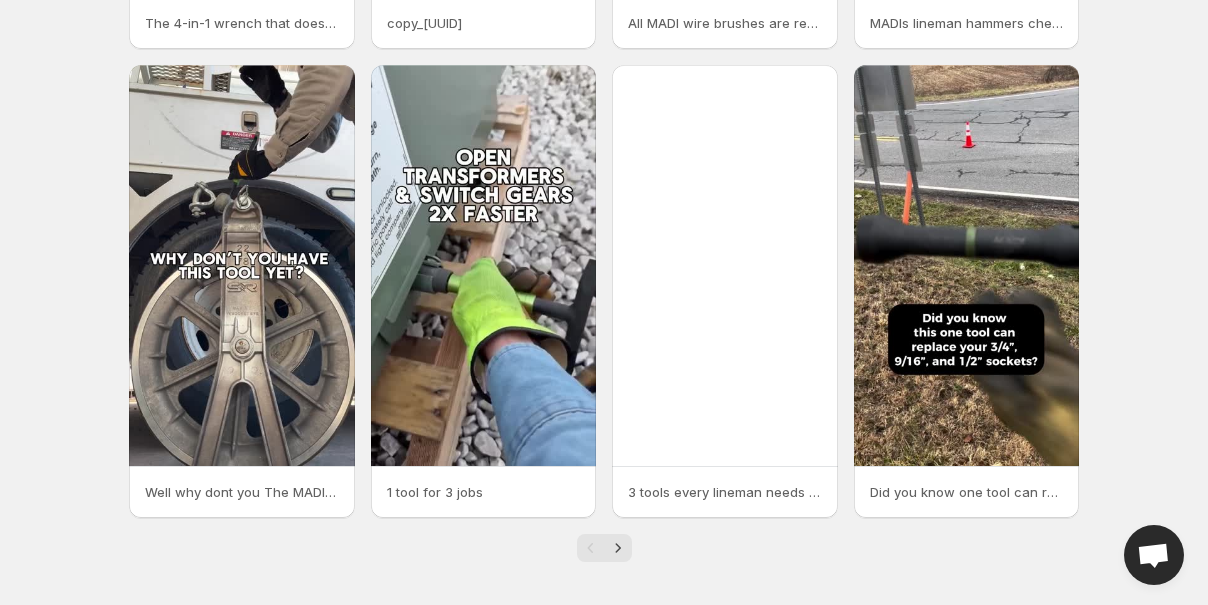 scroll, scrollTop: 485, scrollLeft: 0, axis: vertical 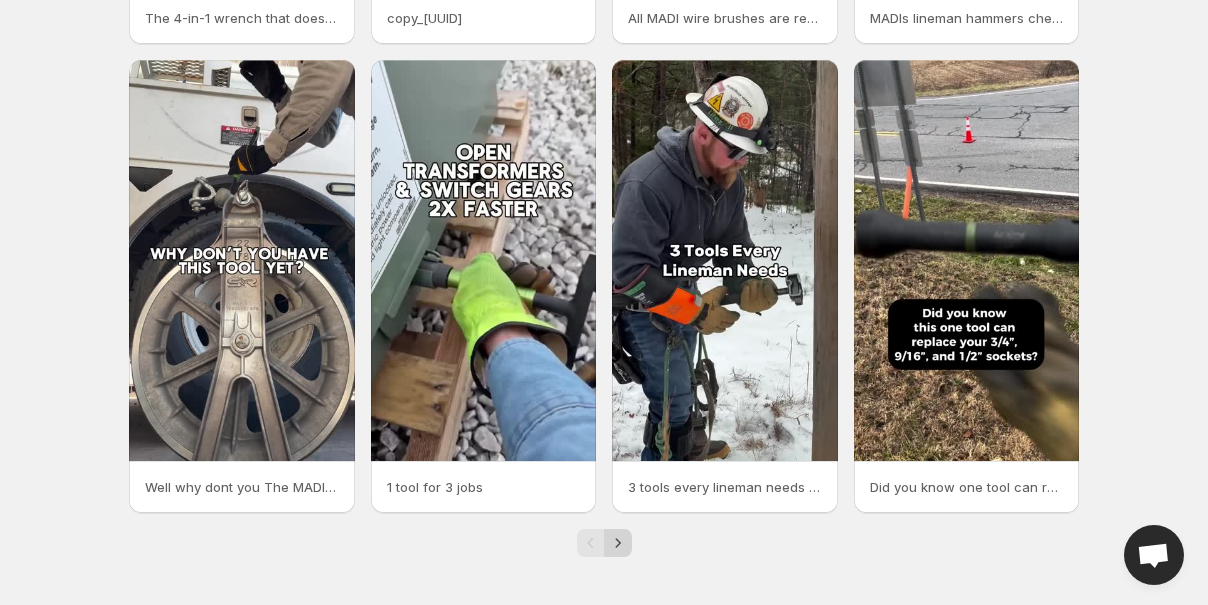 click at bounding box center [618, 543] 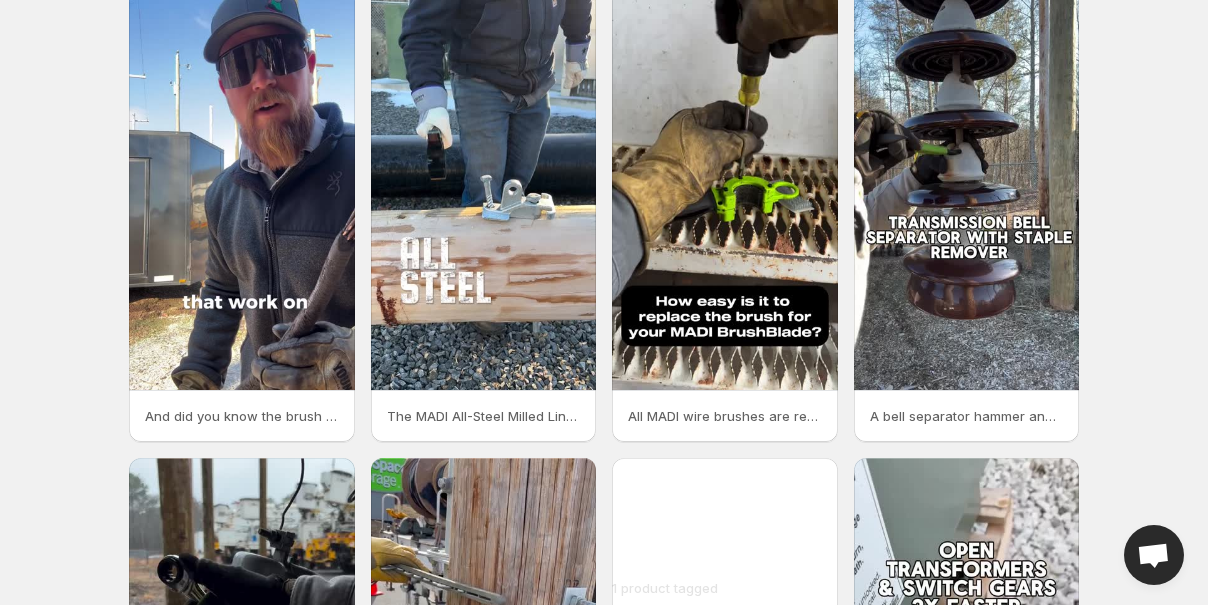 scroll, scrollTop: 0, scrollLeft: 0, axis: both 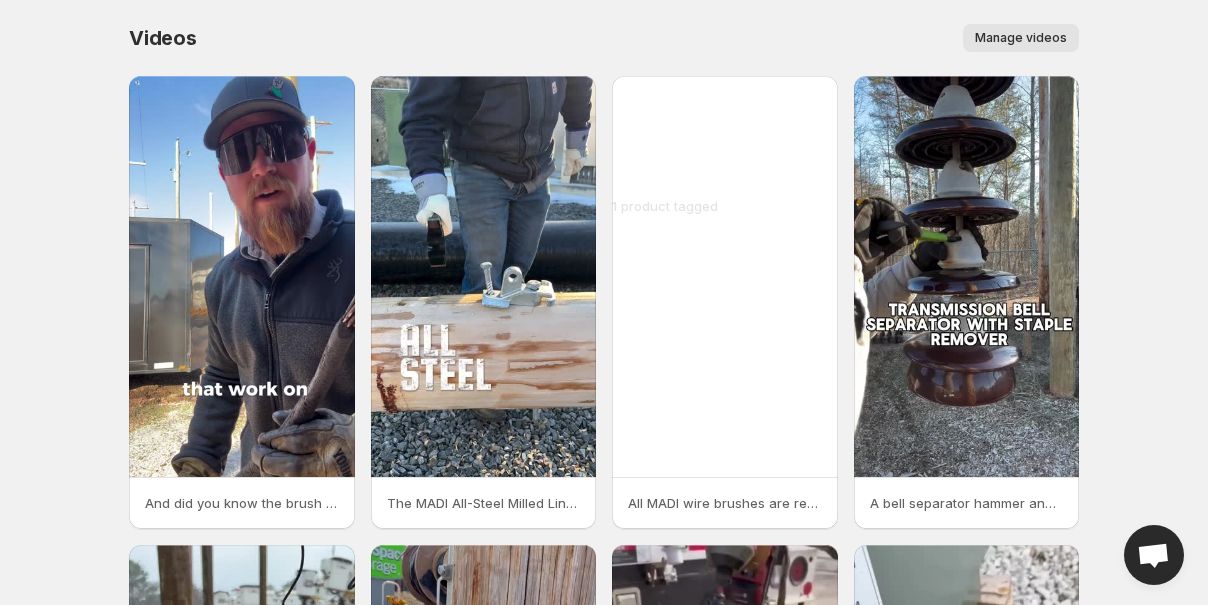 click on "1 product tagged" at bounding box center [242, 494] 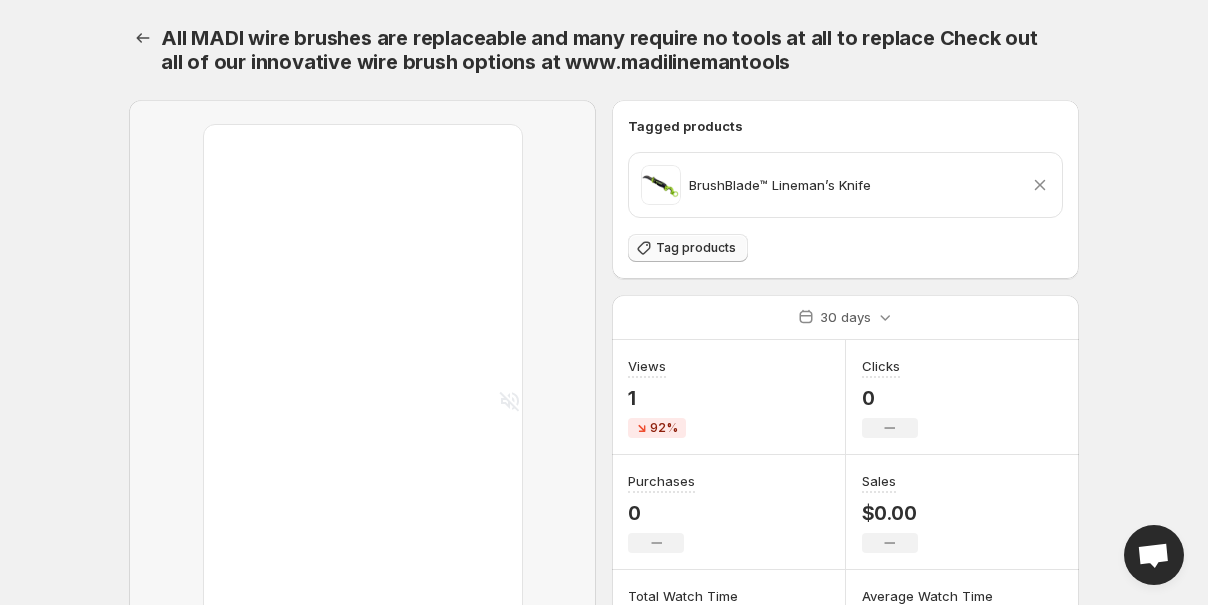 click on "Tag products" at bounding box center (696, 248) 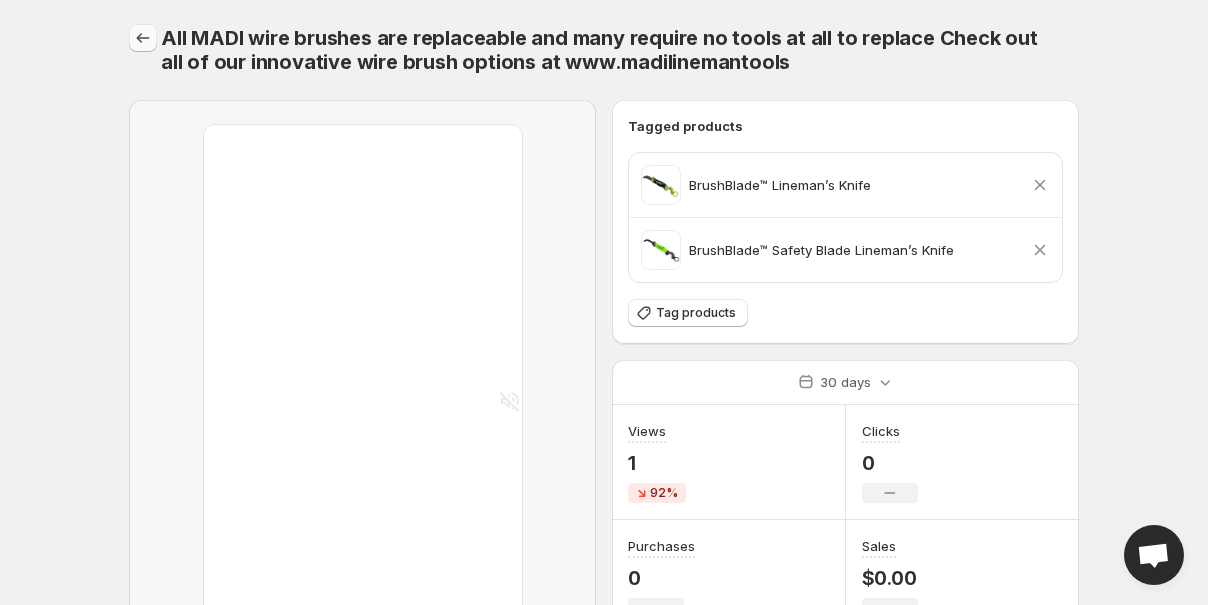 click at bounding box center (143, 38) 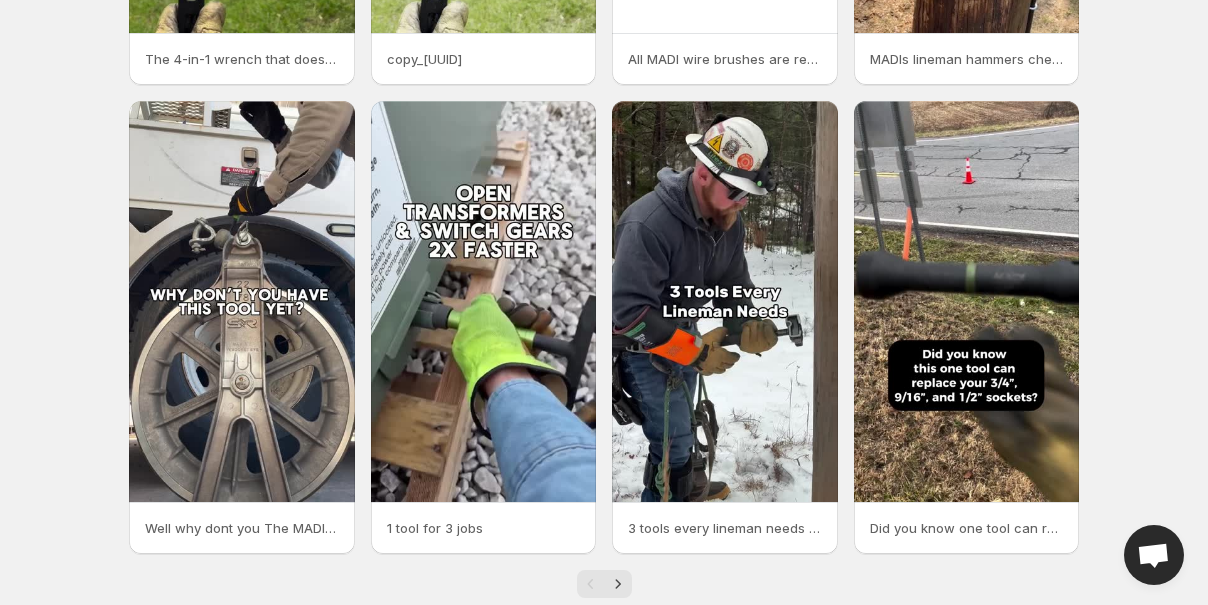 scroll, scrollTop: 485, scrollLeft: 0, axis: vertical 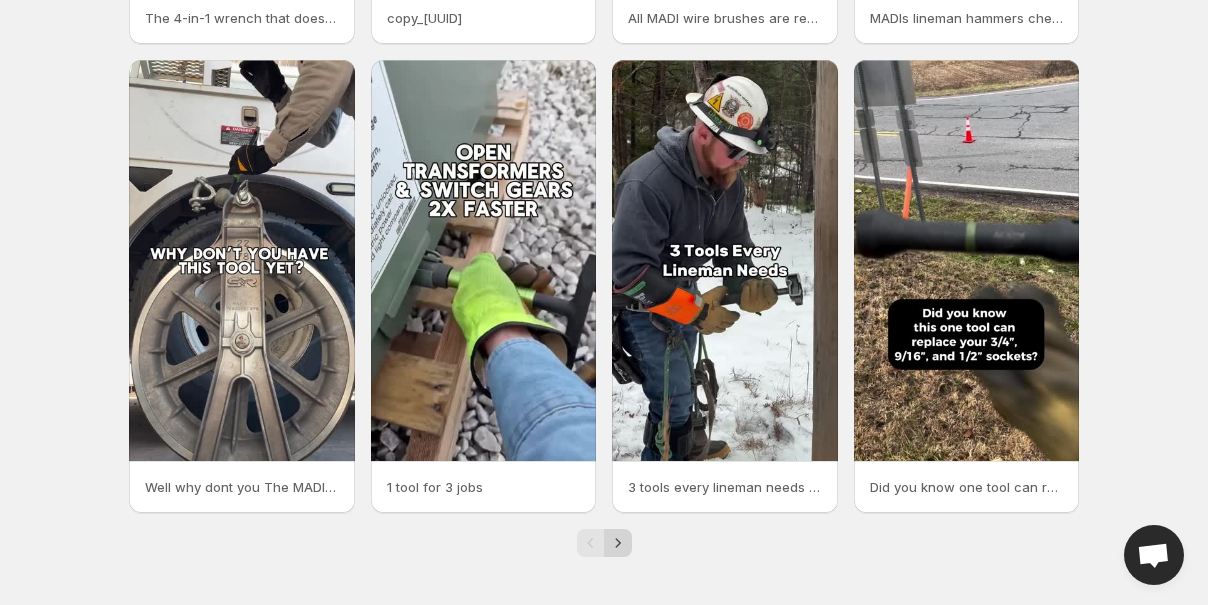 click at bounding box center [618, 543] 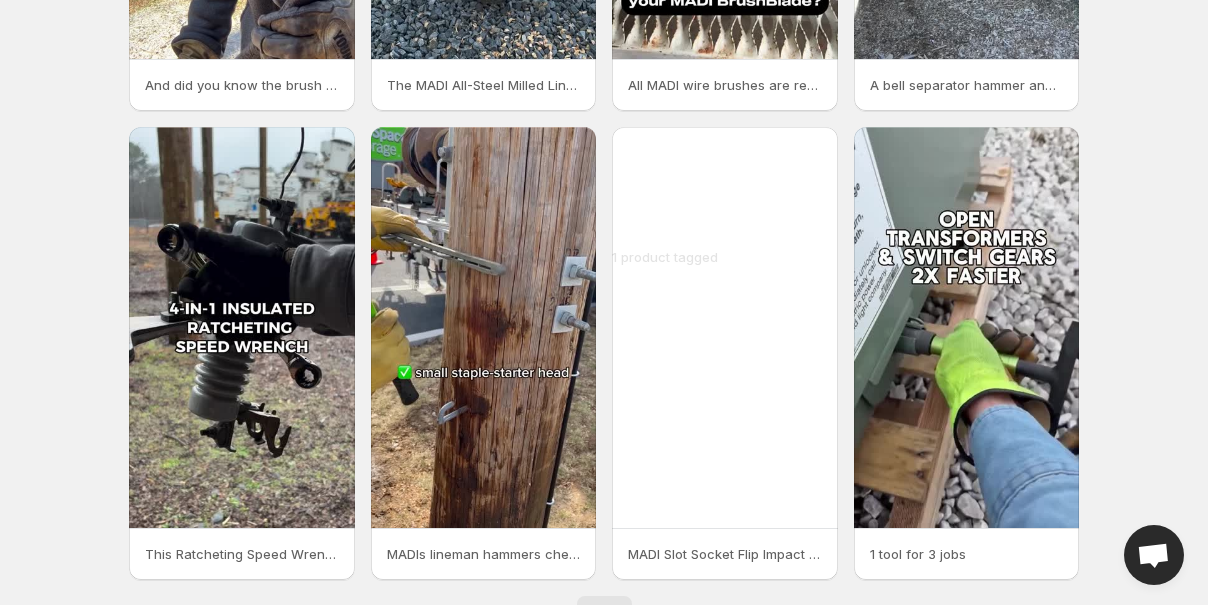 scroll, scrollTop: 485, scrollLeft: 0, axis: vertical 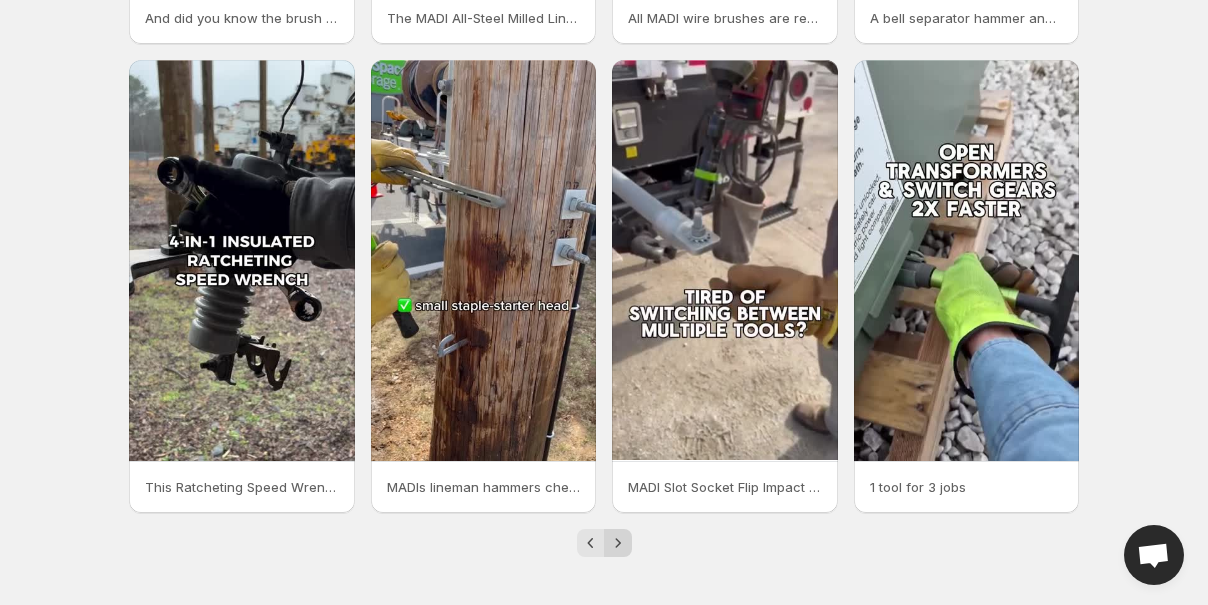 click at bounding box center [617, 542] 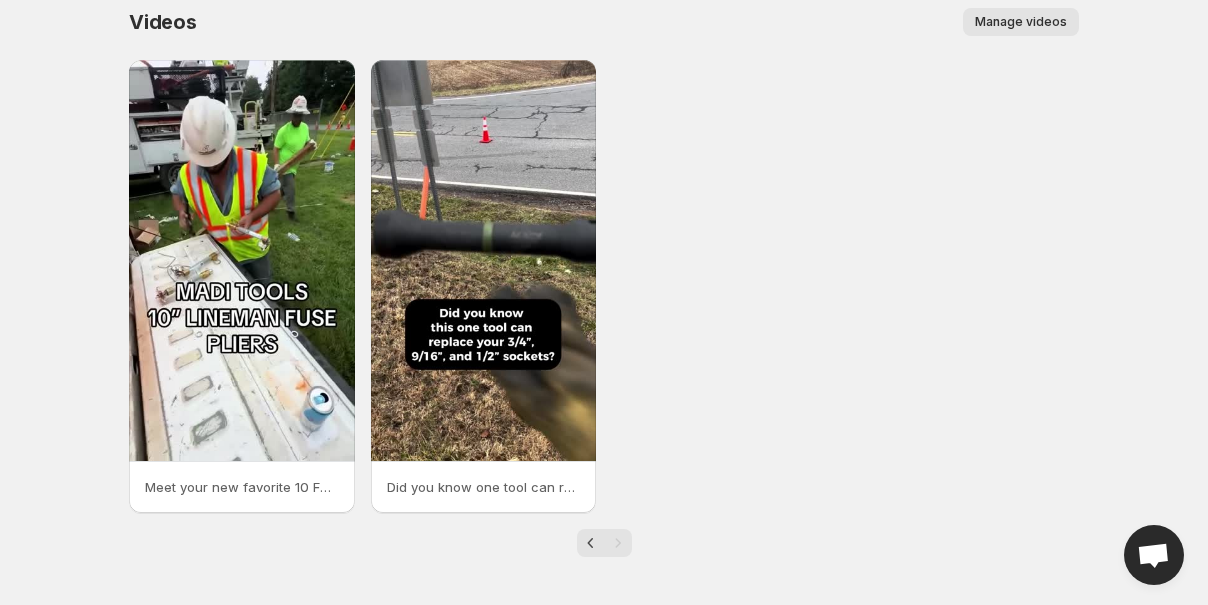 scroll, scrollTop: 0, scrollLeft: 0, axis: both 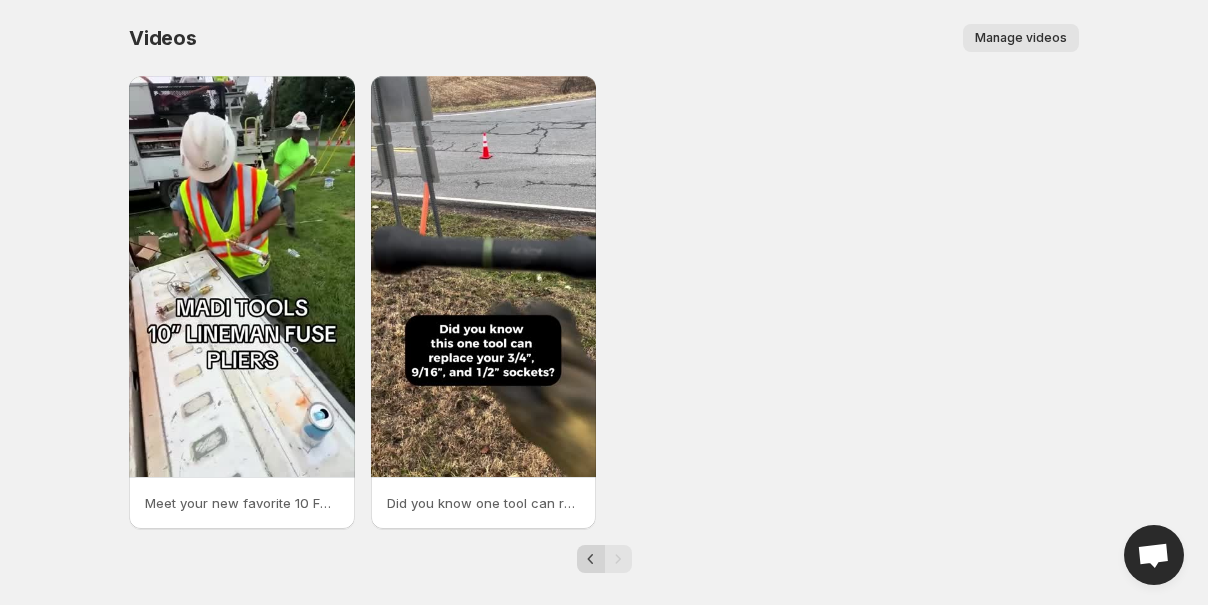 click at bounding box center [591, 559] 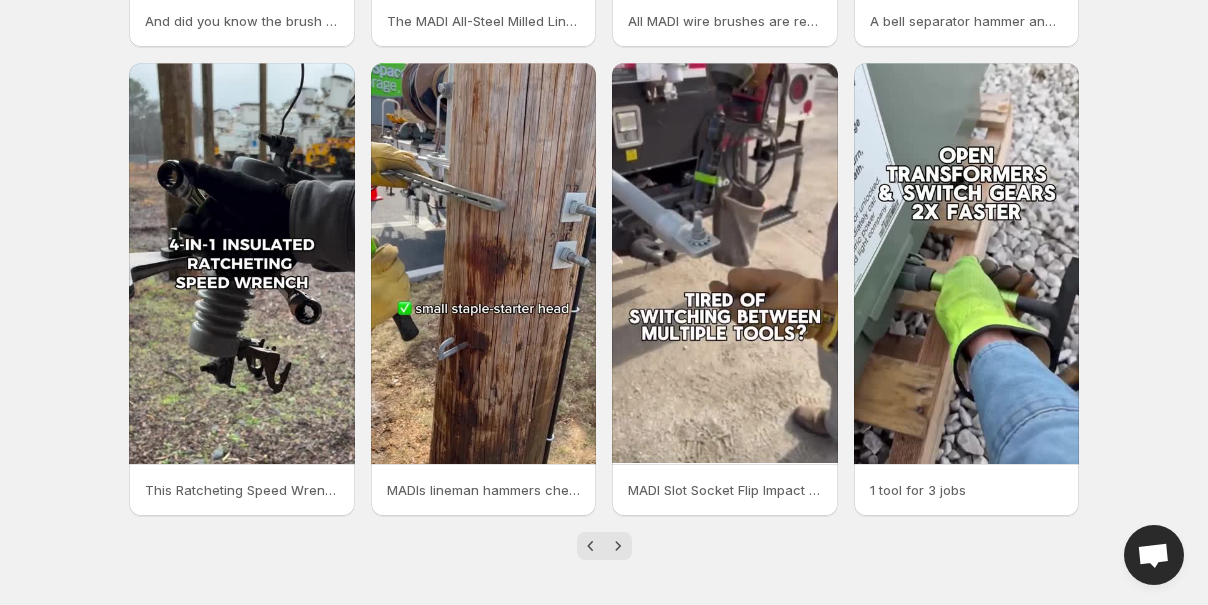 scroll, scrollTop: 485, scrollLeft: 0, axis: vertical 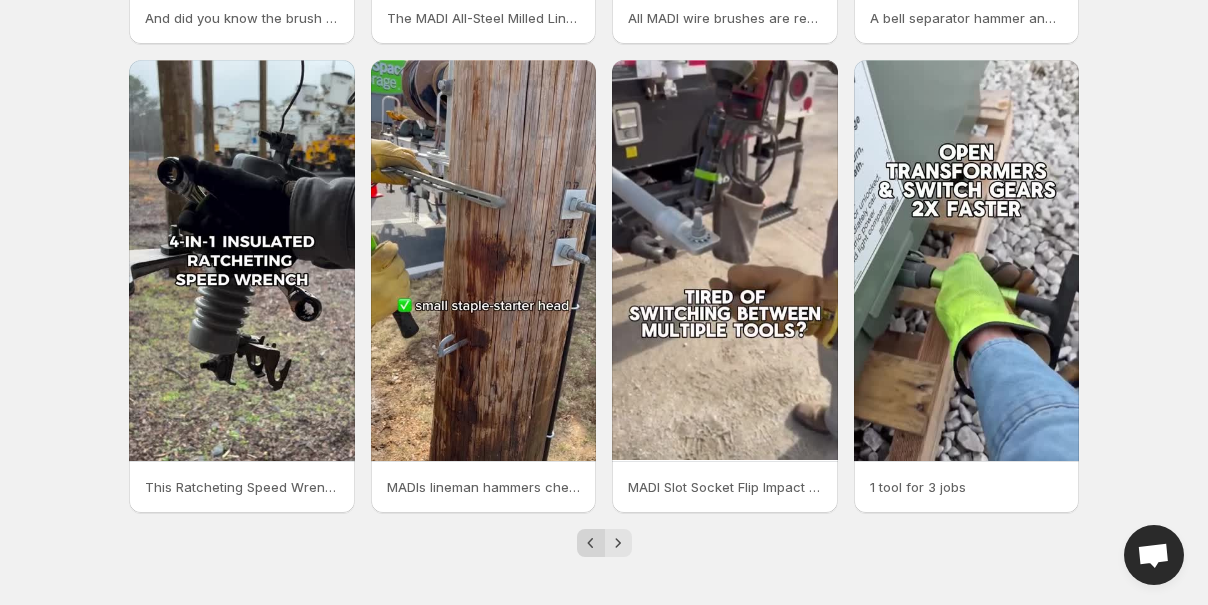 click at bounding box center (590, 543) 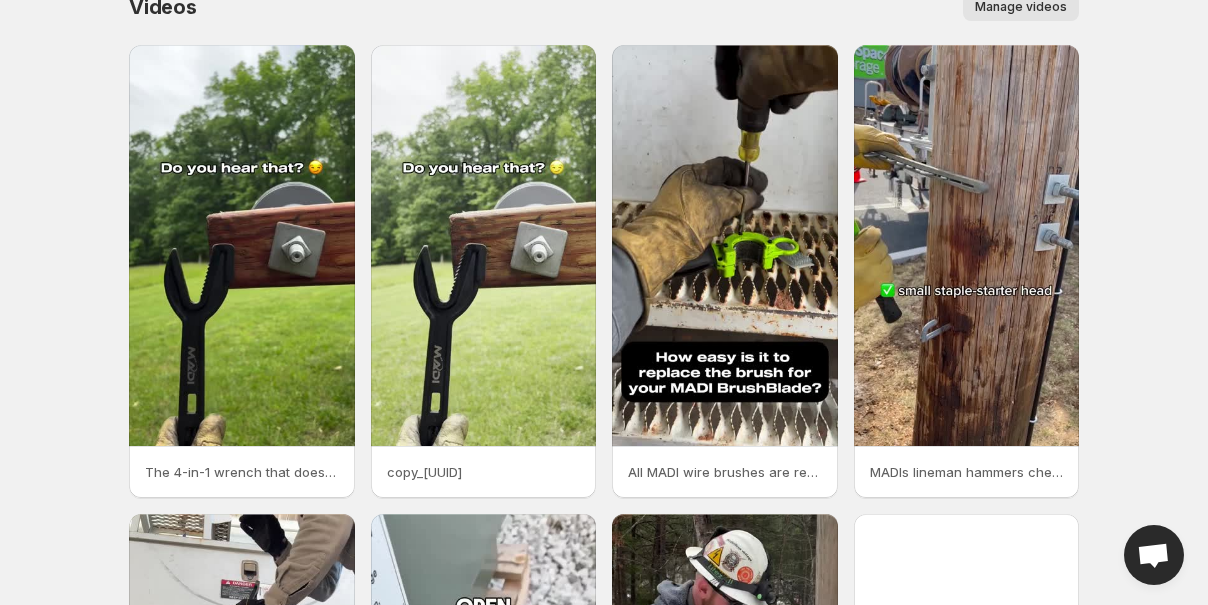 scroll, scrollTop: 23, scrollLeft: 0, axis: vertical 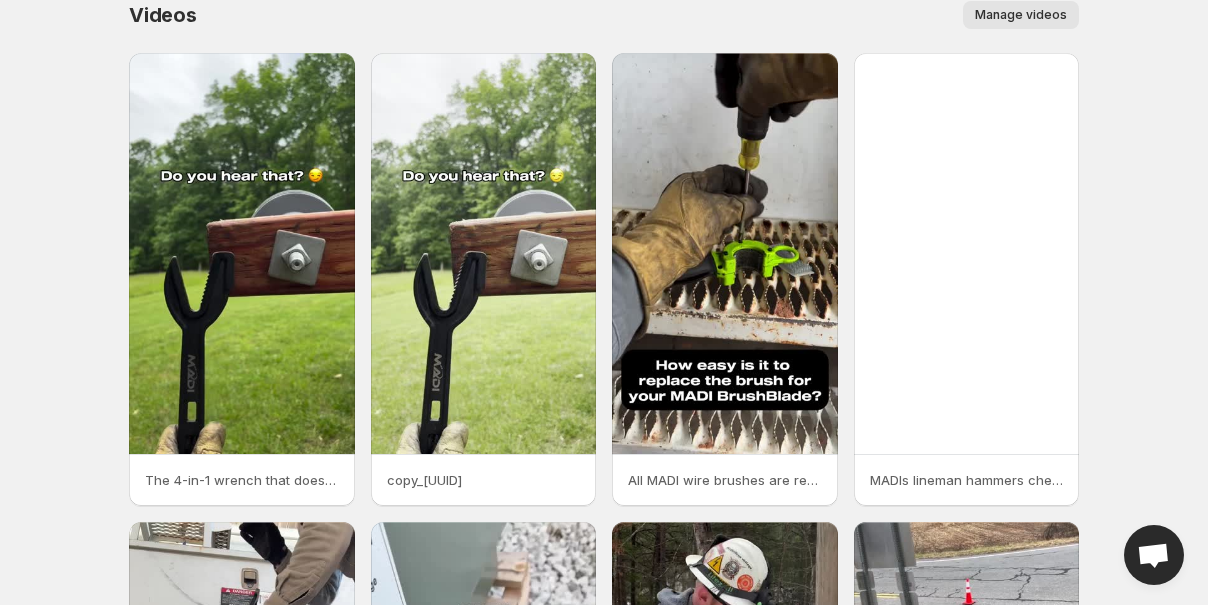 click at bounding box center (242, 451) 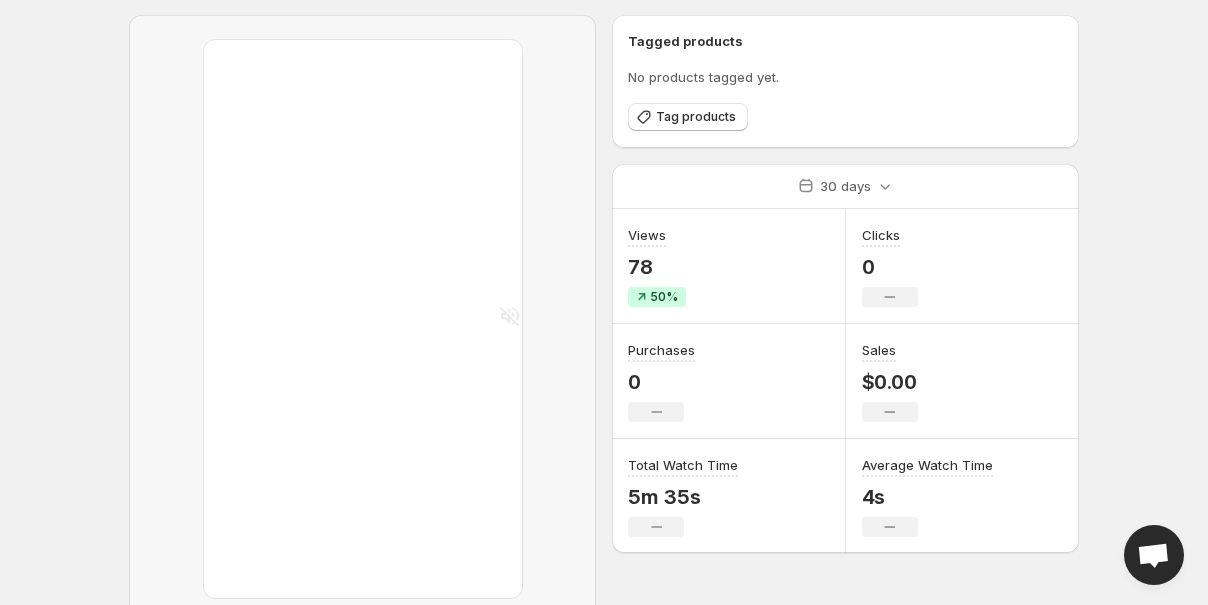 scroll, scrollTop: 113, scrollLeft: 0, axis: vertical 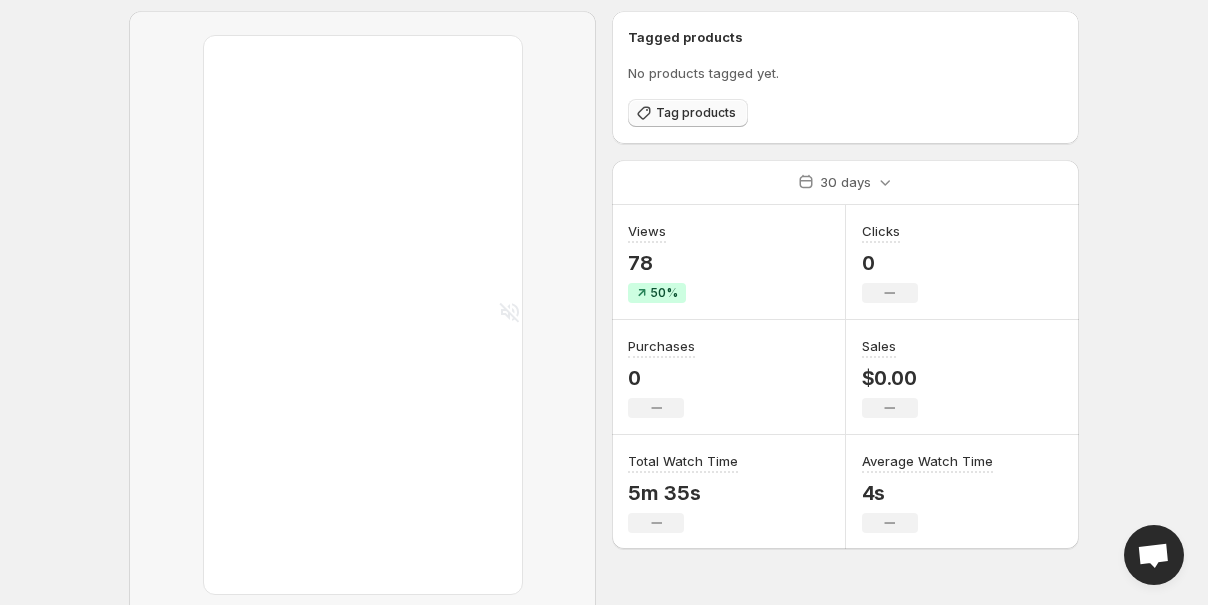 click on "Tag products" at bounding box center (688, 113) 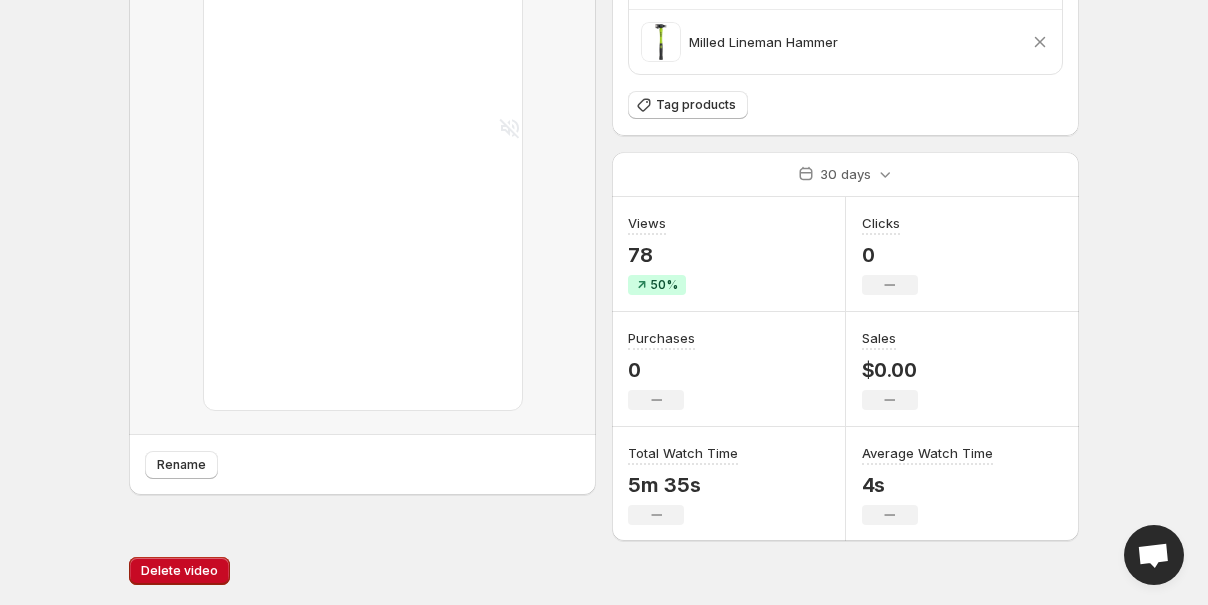 scroll, scrollTop: 0, scrollLeft: 0, axis: both 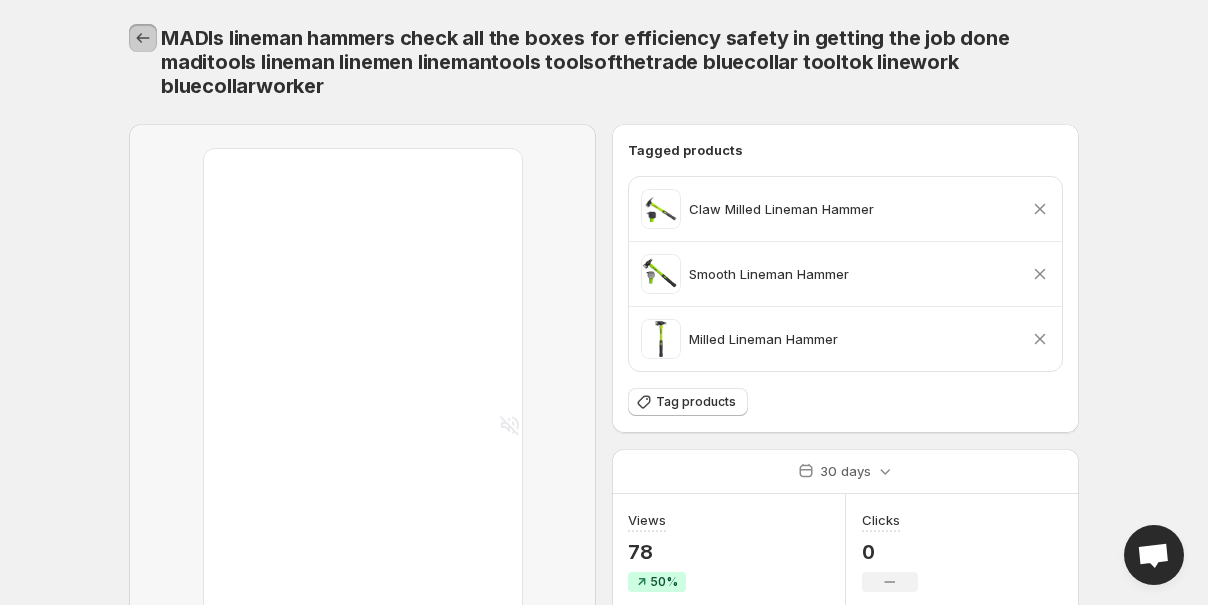 click at bounding box center [143, 38] 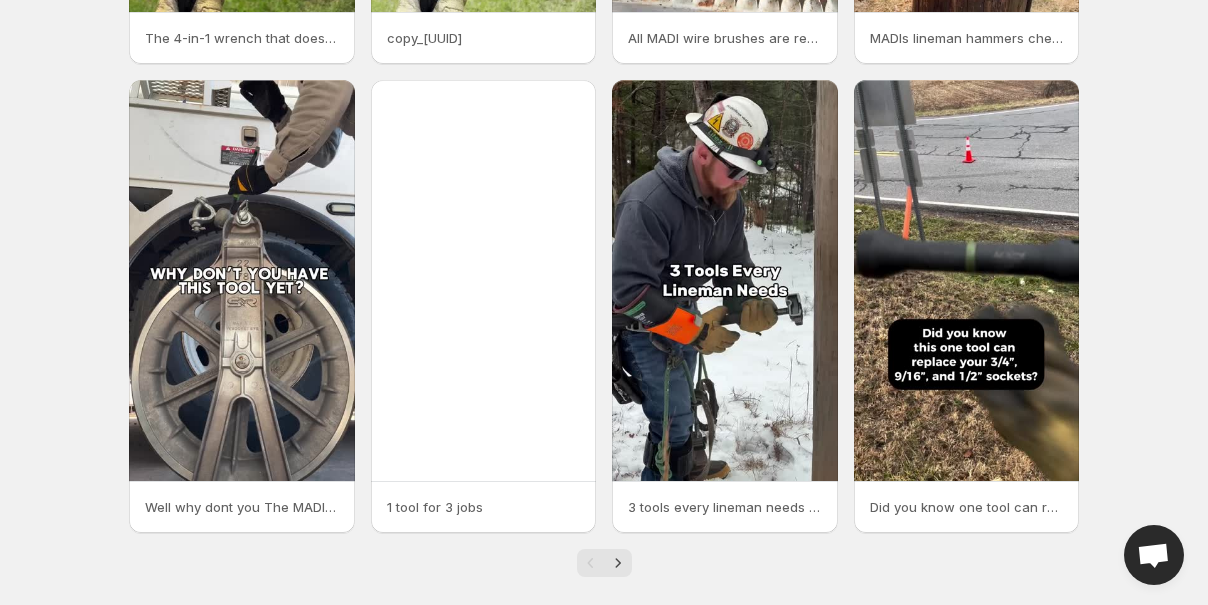 scroll, scrollTop: 467, scrollLeft: 0, axis: vertical 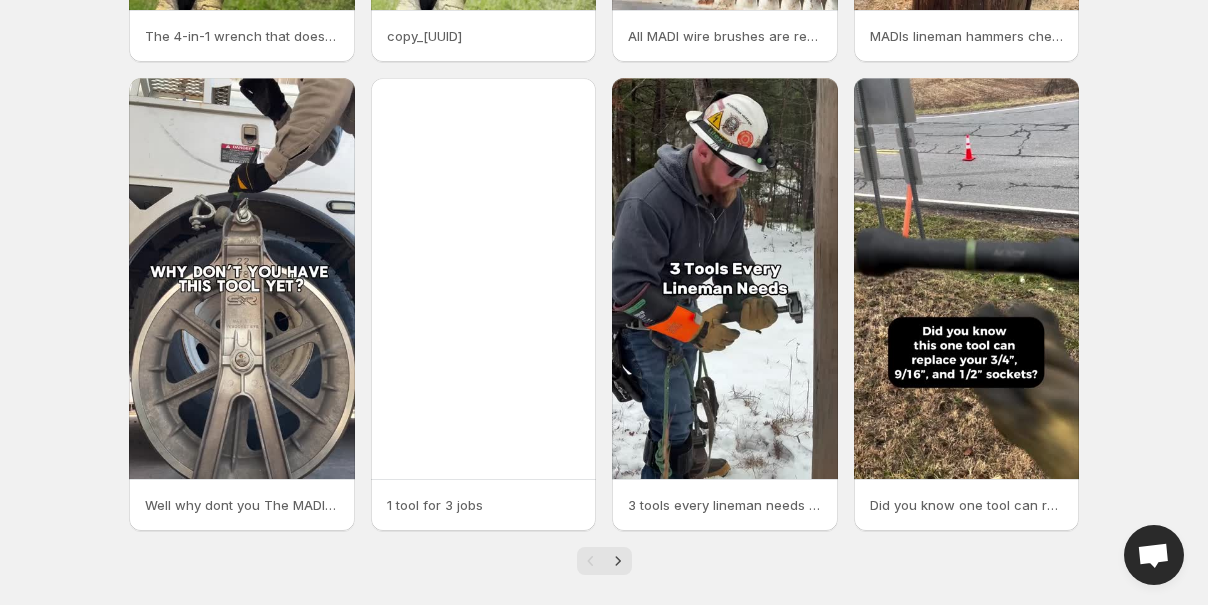 click at bounding box center (242, 7) 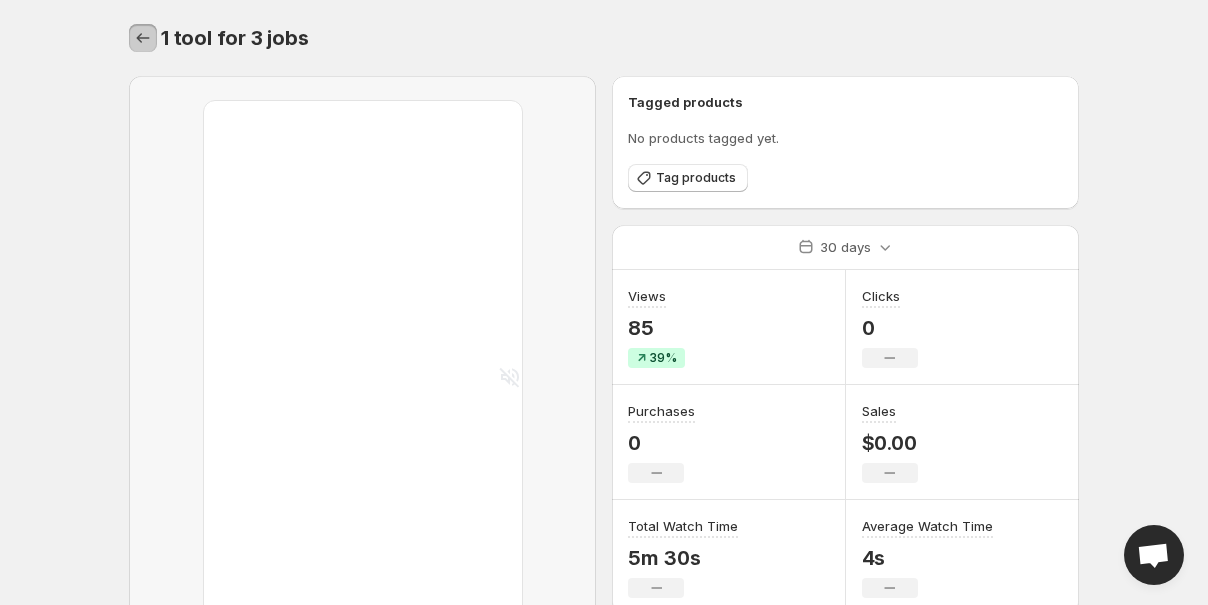 click at bounding box center (143, 38) 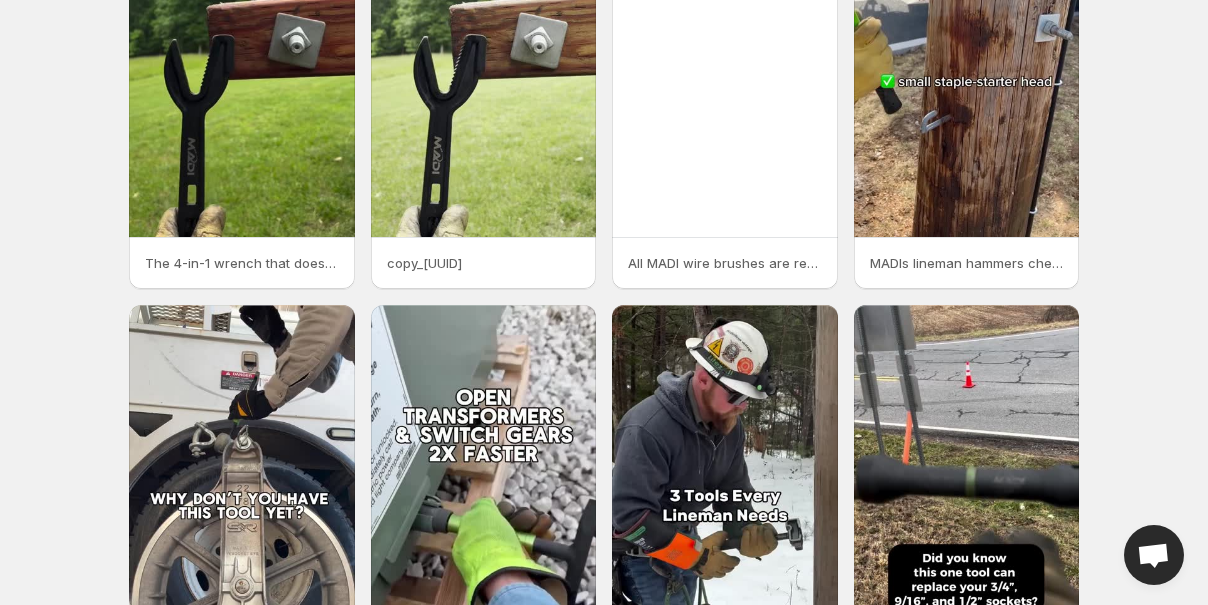 scroll, scrollTop: 485, scrollLeft: 0, axis: vertical 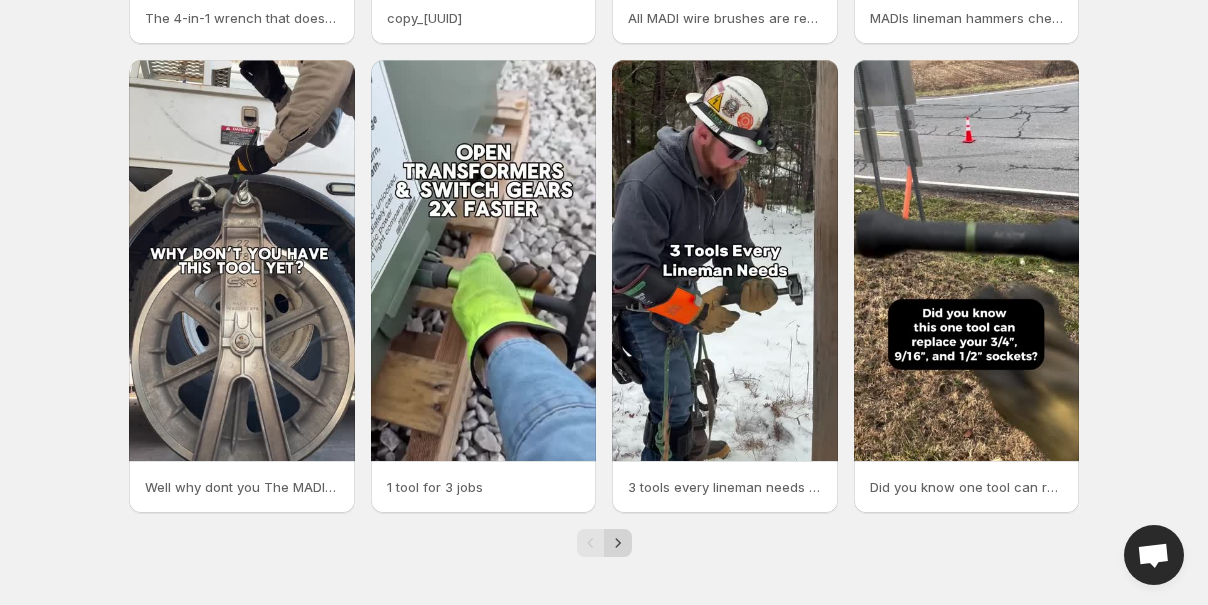 click at bounding box center (618, 543) 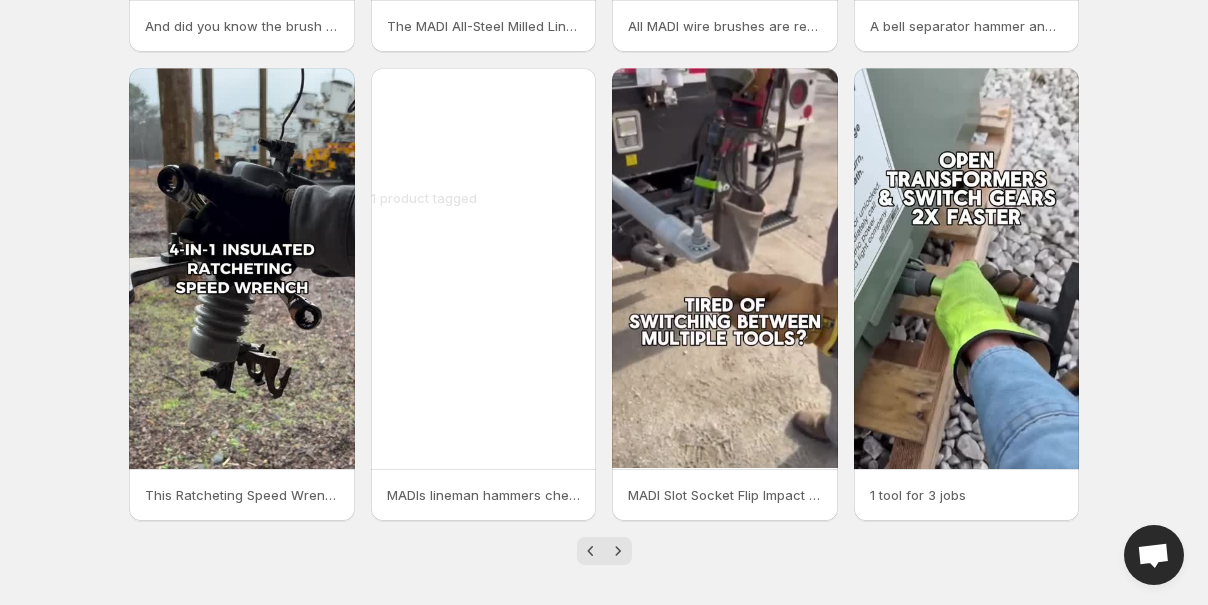 scroll, scrollTop: 485, scrollLeft: 0, axis: vertical 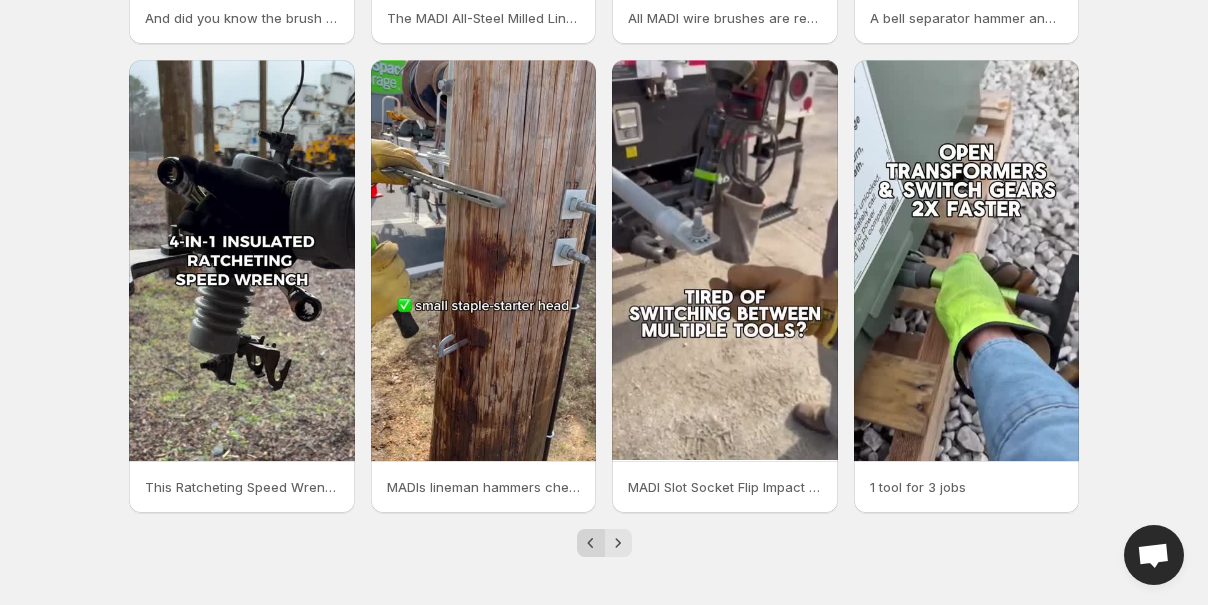 click at bounding box center (591, 543) 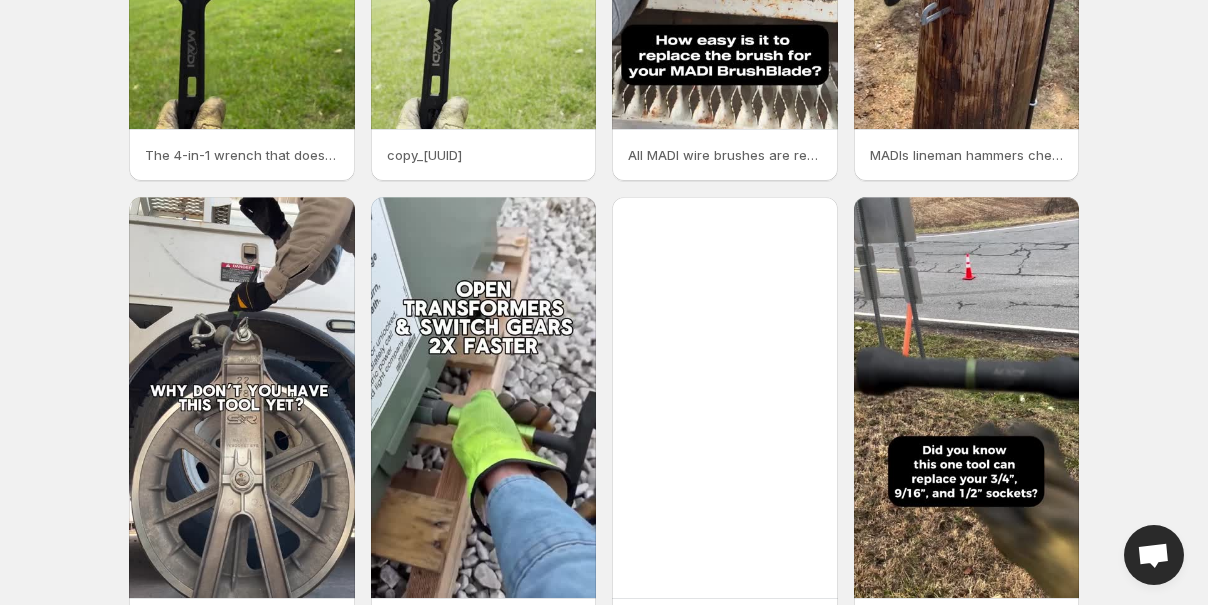 scroll, scrollTop: 485, scrollLeft: 0, axis: vertical 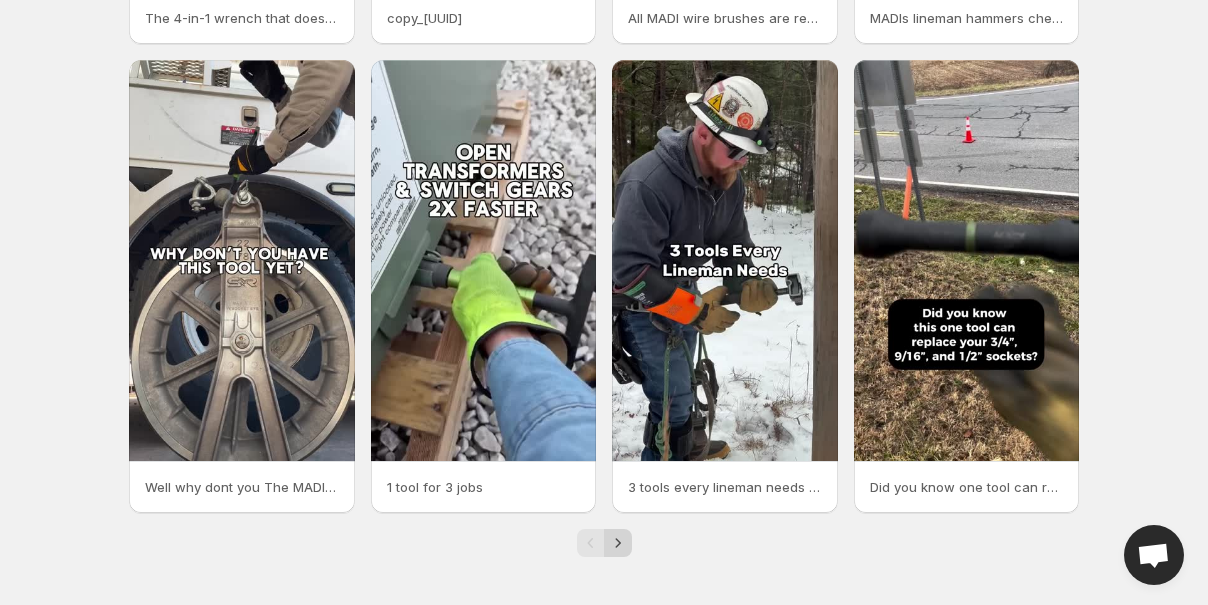 click at bounding box center [618, 543] 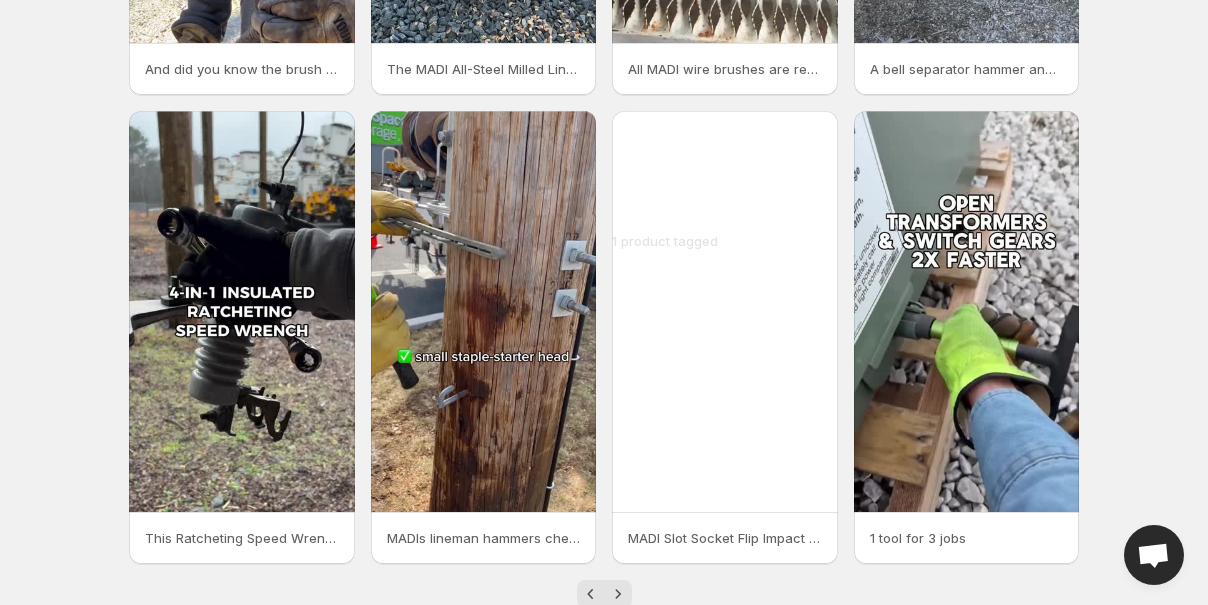 scroll, scrollTop: 485, scrollLeft: 0, axis: vertical 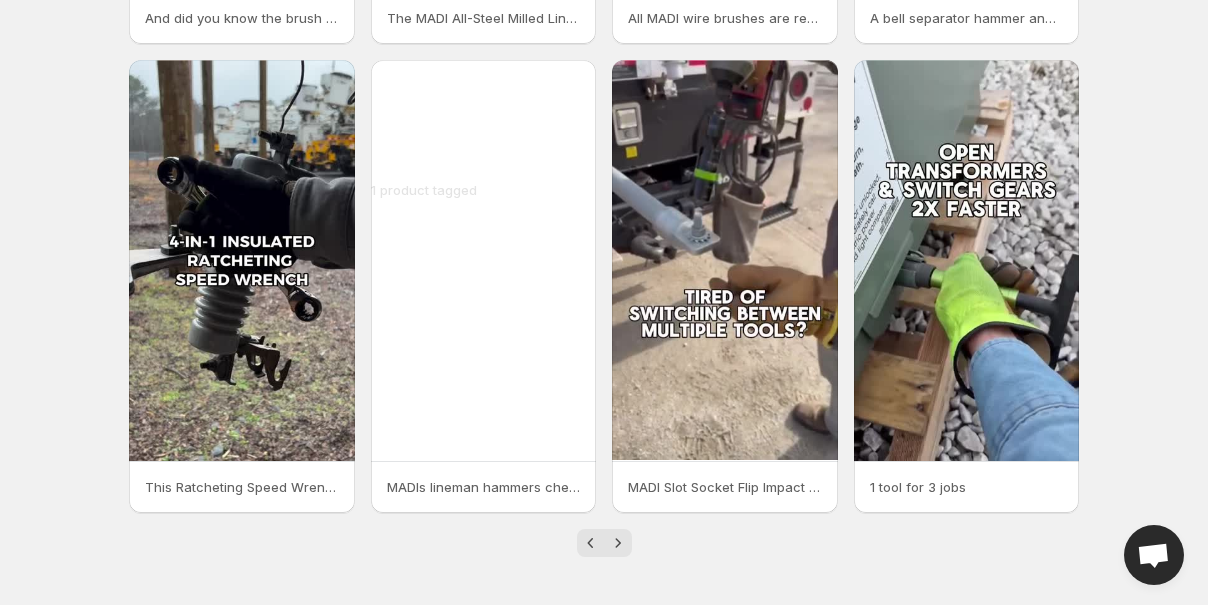 click on "1 product tagged" at bounding box center [242, 9] 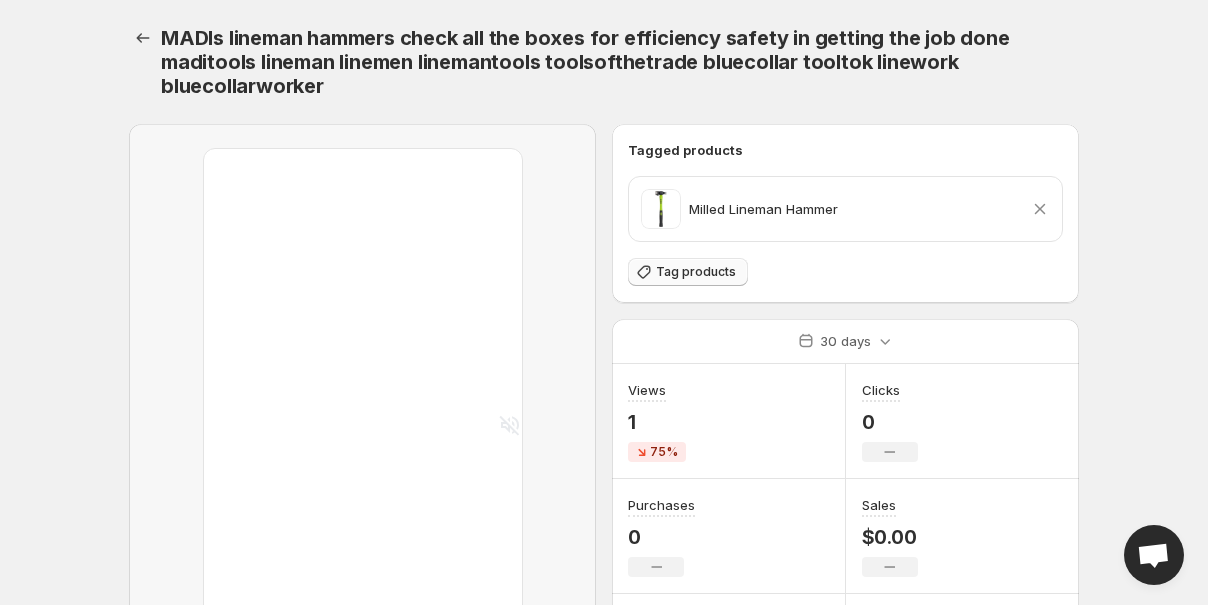 click on "Tag products" at bounding box center (696, 272) 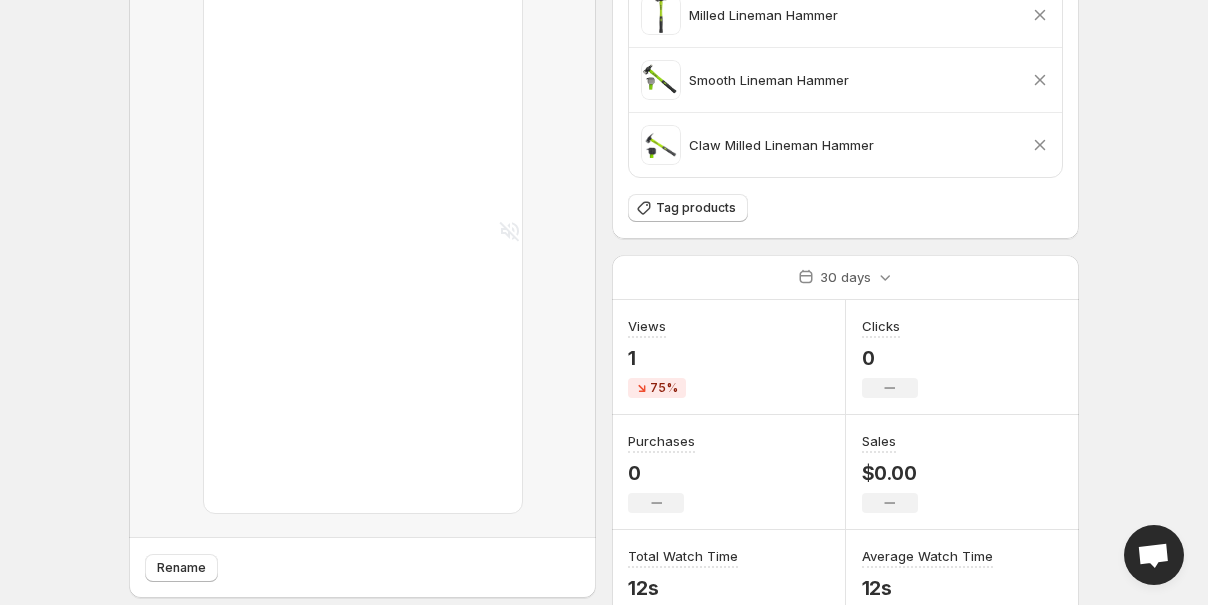 scroll, scrollTop: 0, scrollLeft: 0, axis: both 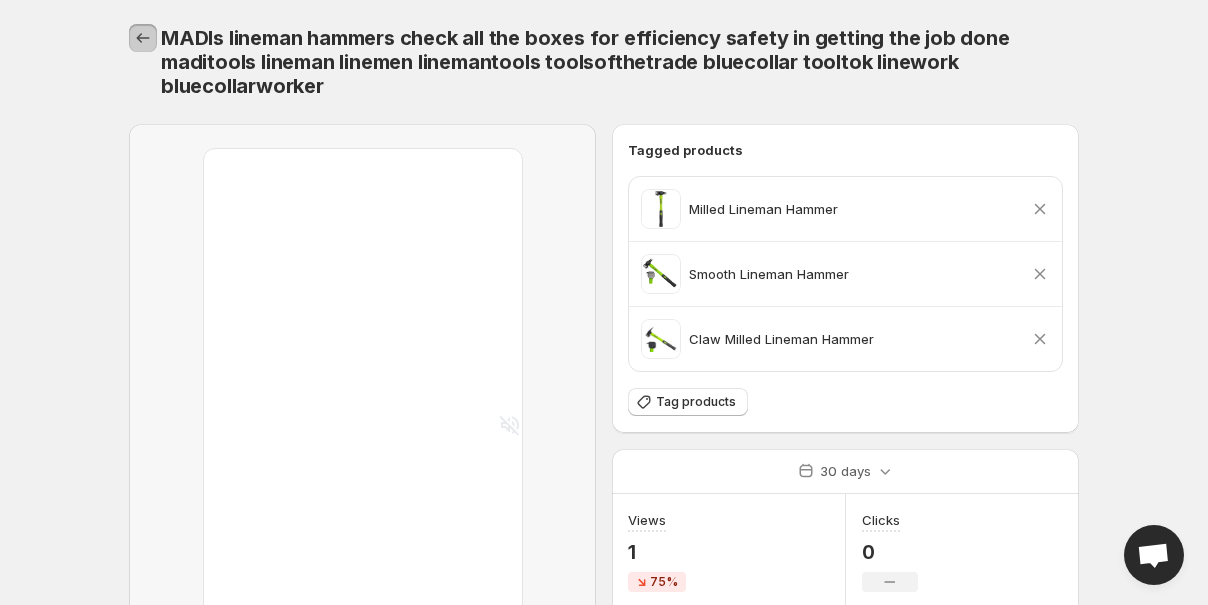click at bounding box center [143, 38] 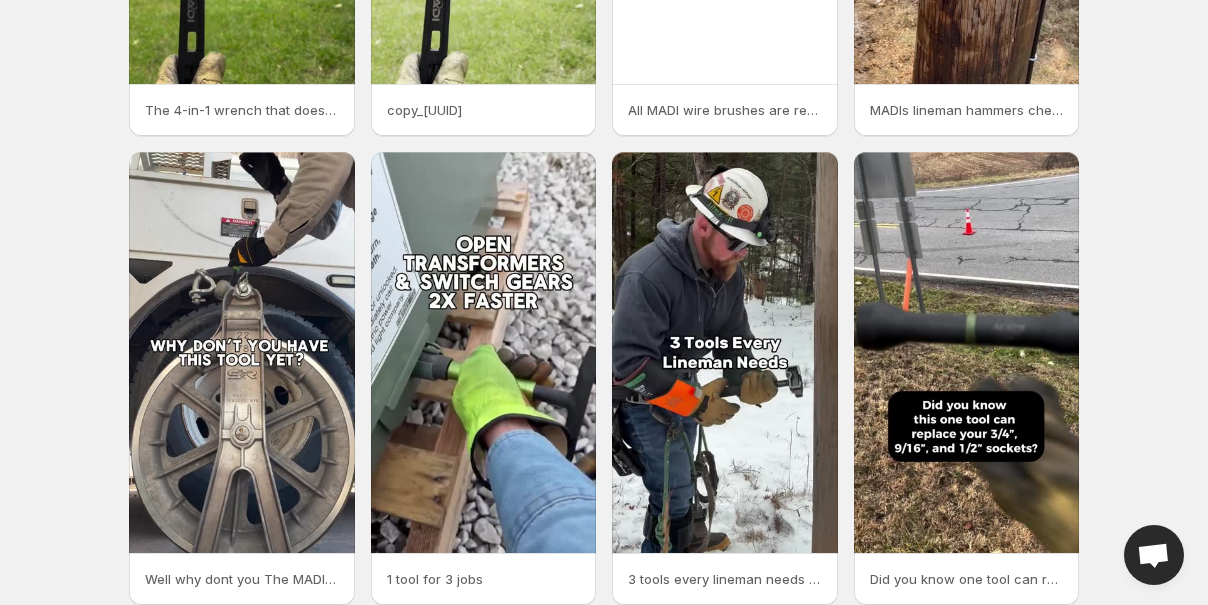 scroll, scrollTop: 485, scrollLeft: 0, axis: vertical 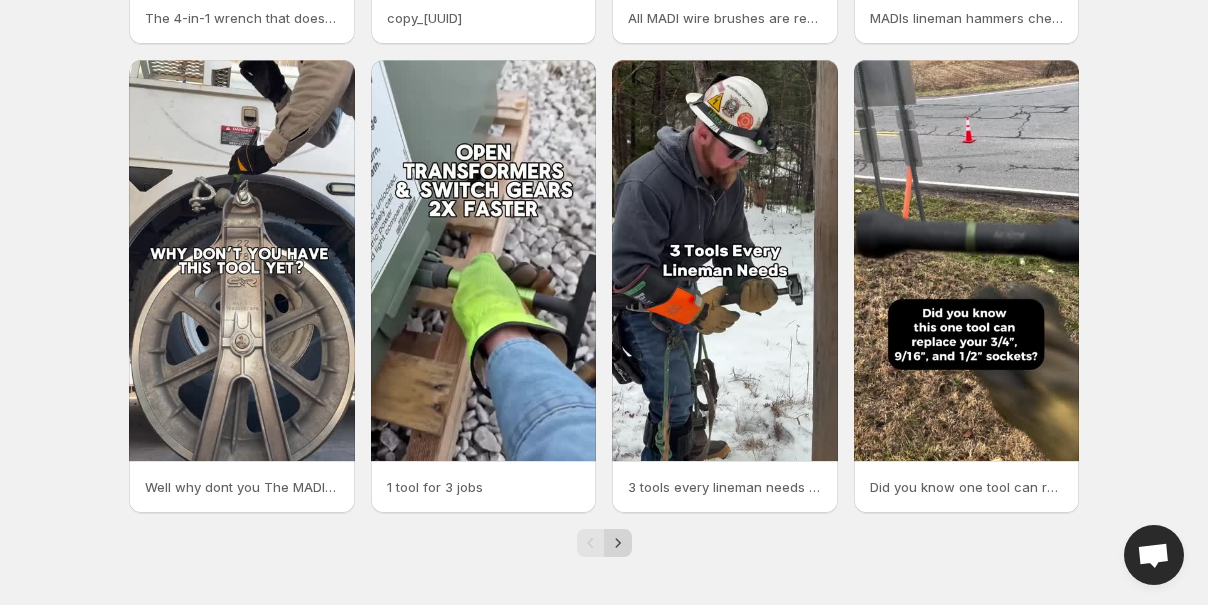 click at bounding box center [618, 543] 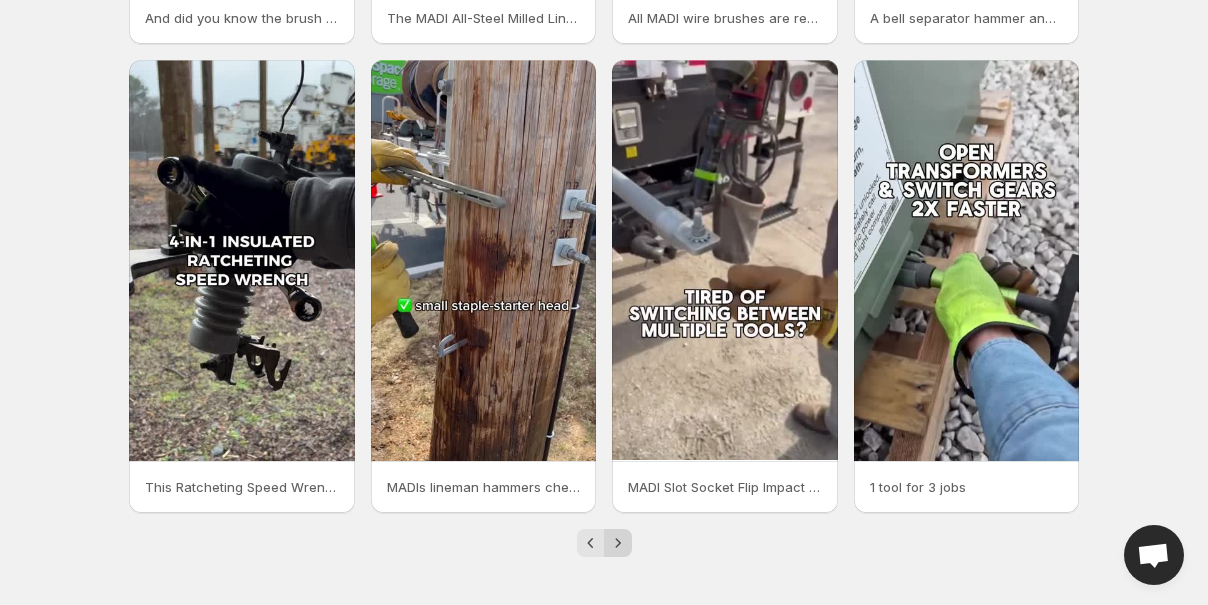 click at bounding box center [618, 543] 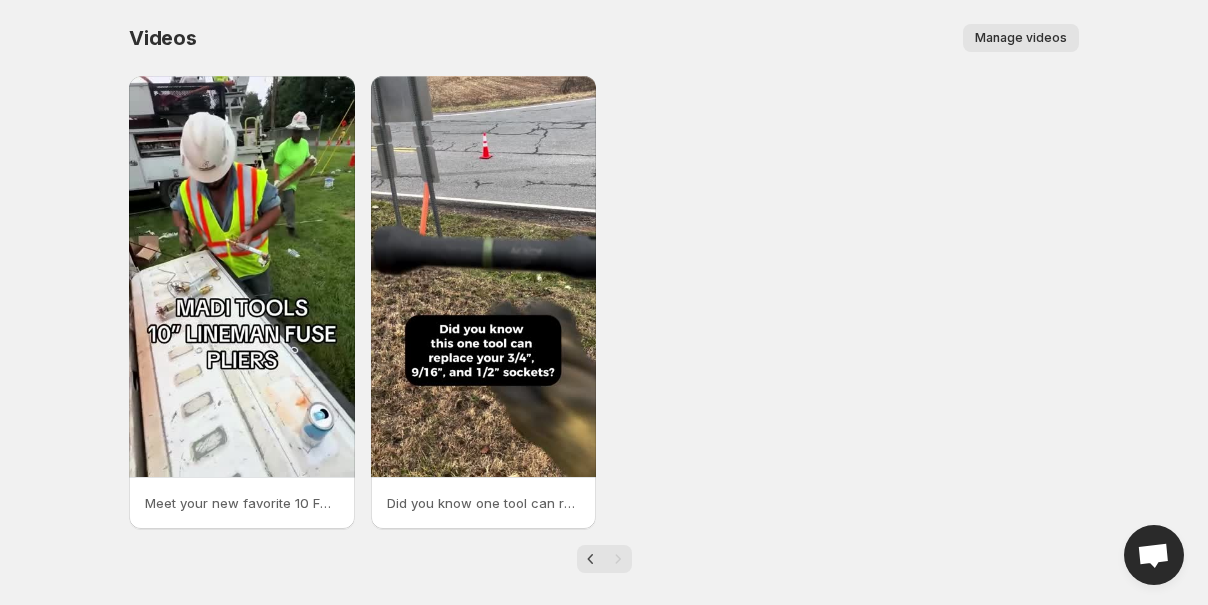 scroll, scrollTop: 16, scrollLeft: 0, axis: vertical 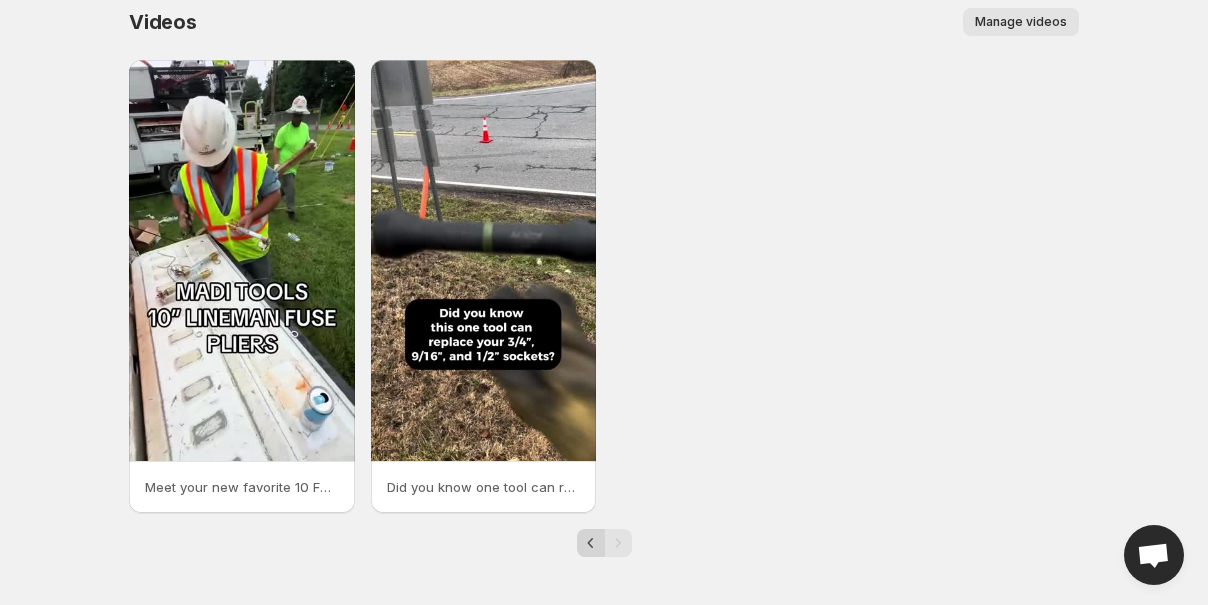 click at bounding box center [591, 543] 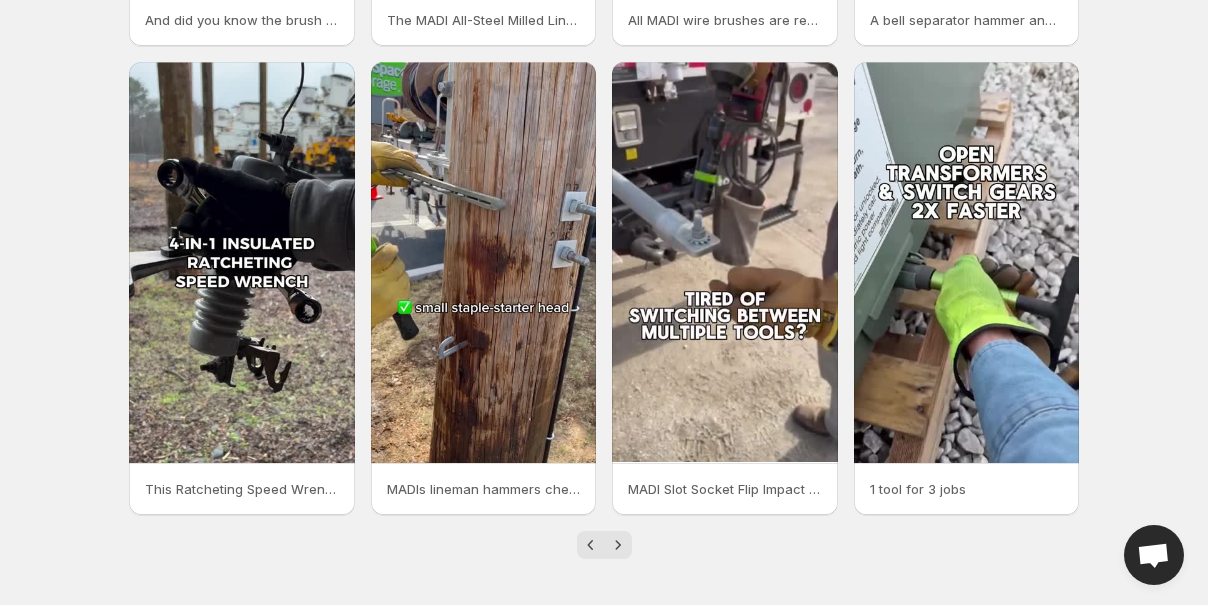 scroll, scrollTop: 485, scrollLeft: 0, axis: vertical 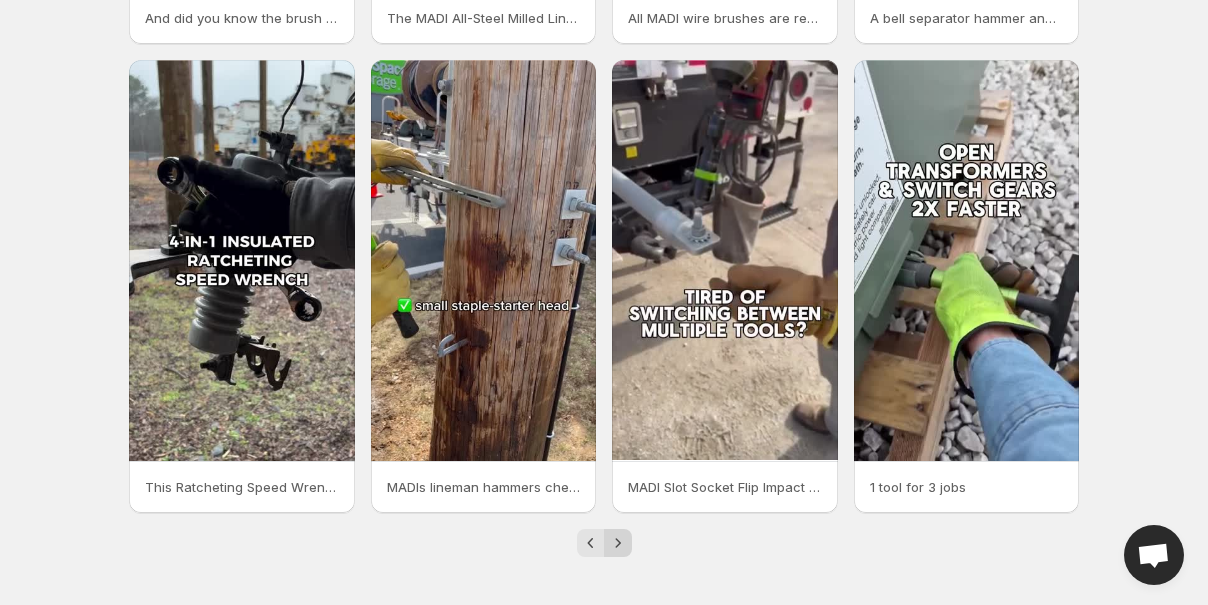 click at bounding box center (618, 543) 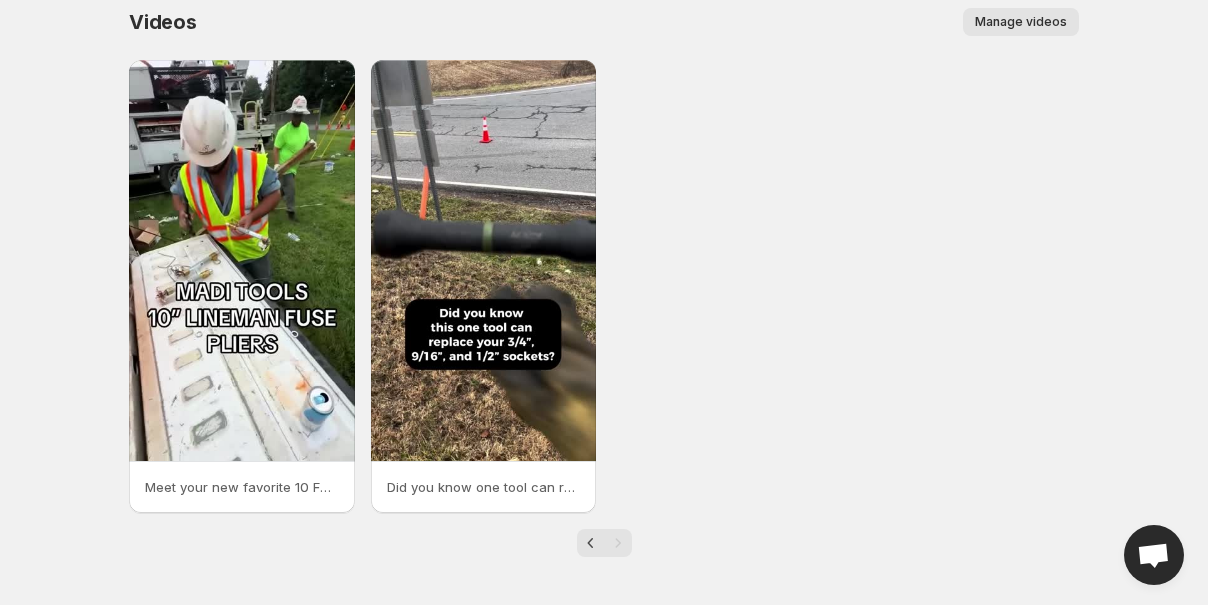 scroll, scrollTop: 16, scrollLeft: 0, axis: vertical 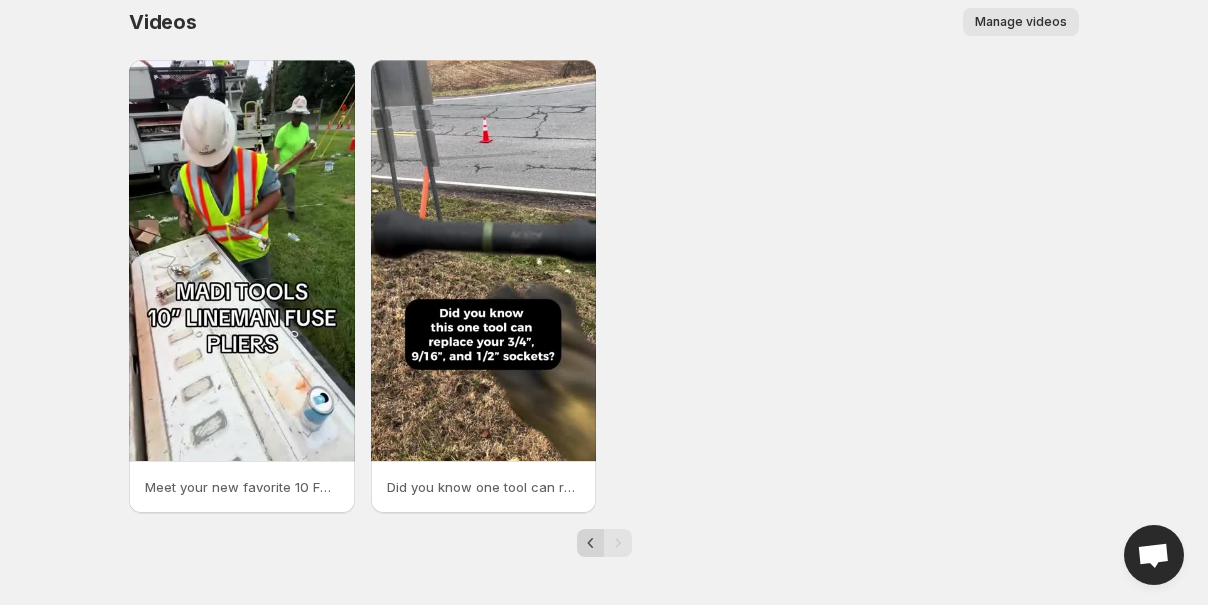click at bounding box center [591, 543] 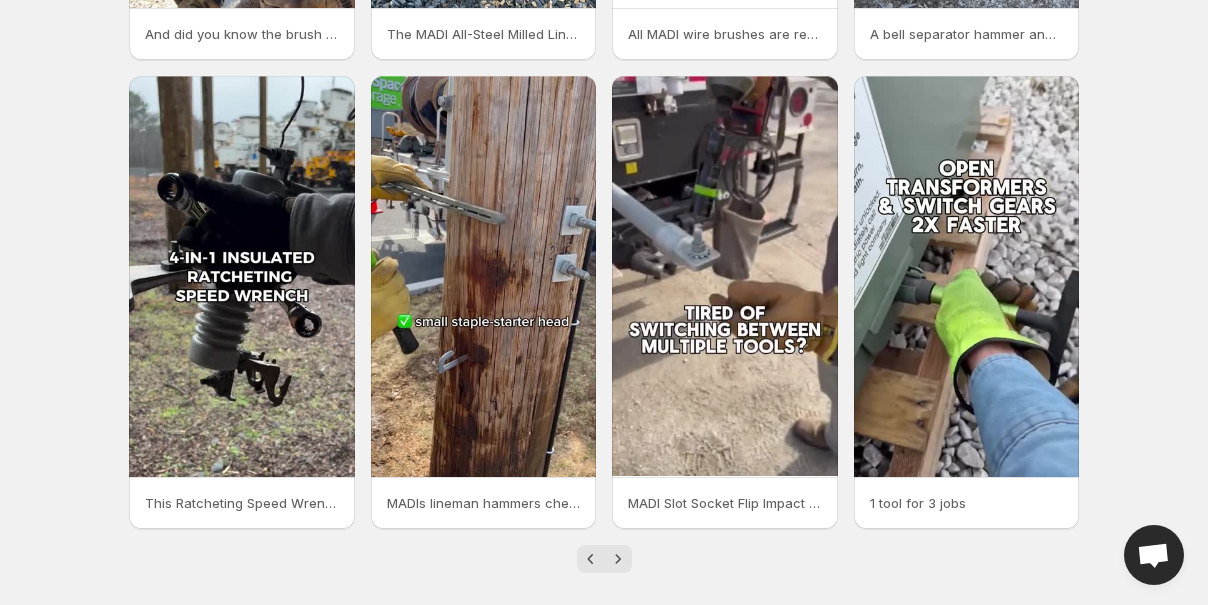 scroll, scrollTop: 485, scrollLeft: 0, axis: vertical 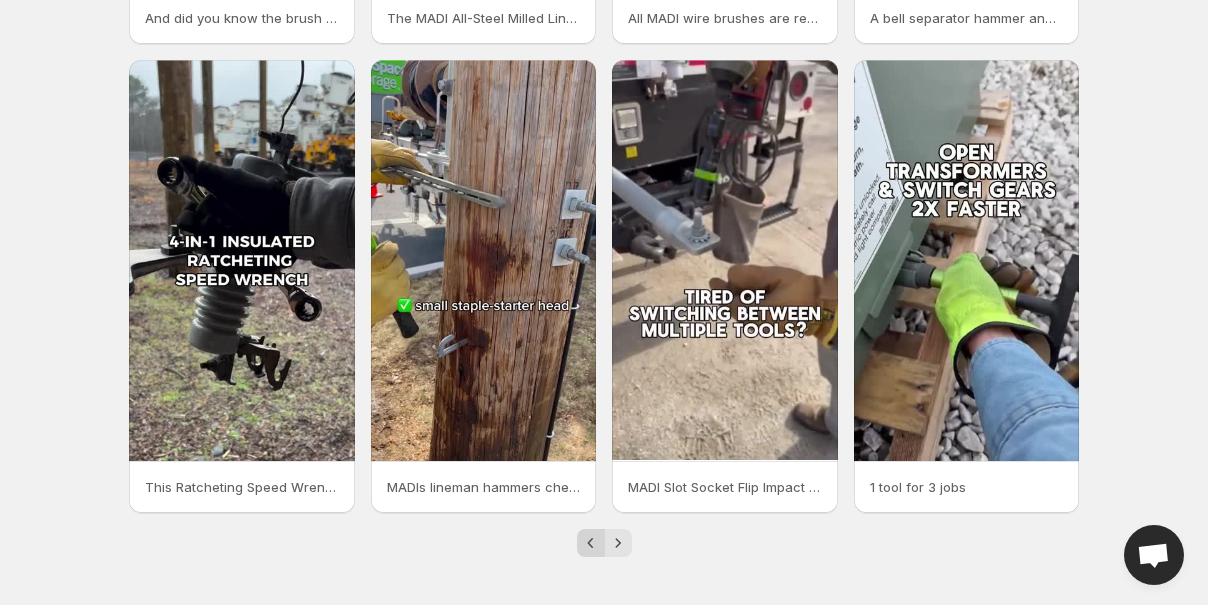 click at bounding box center (591, 543) 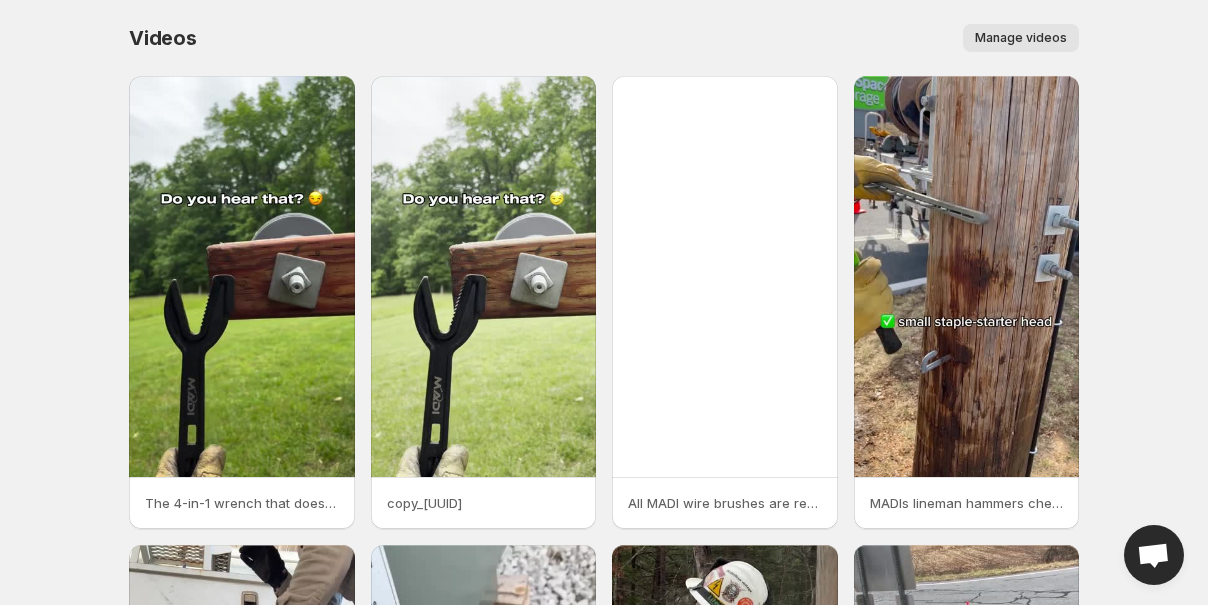 scroll, scrollTop: 485, scrollLeft: 0, axis: vertical 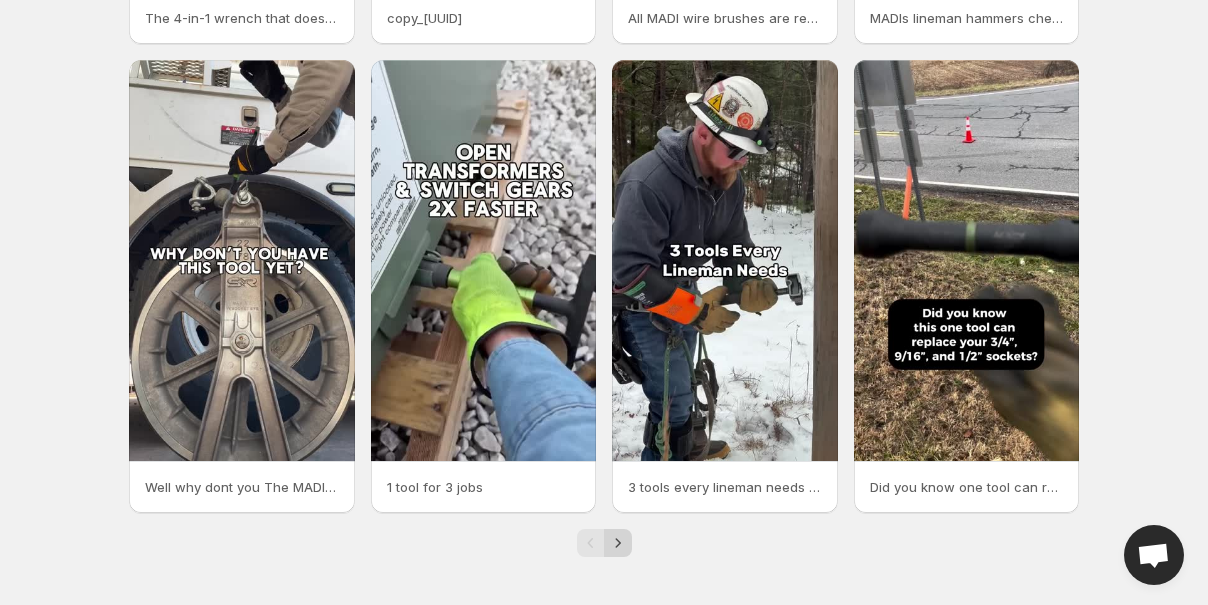 click at bounding box center [618, 543] 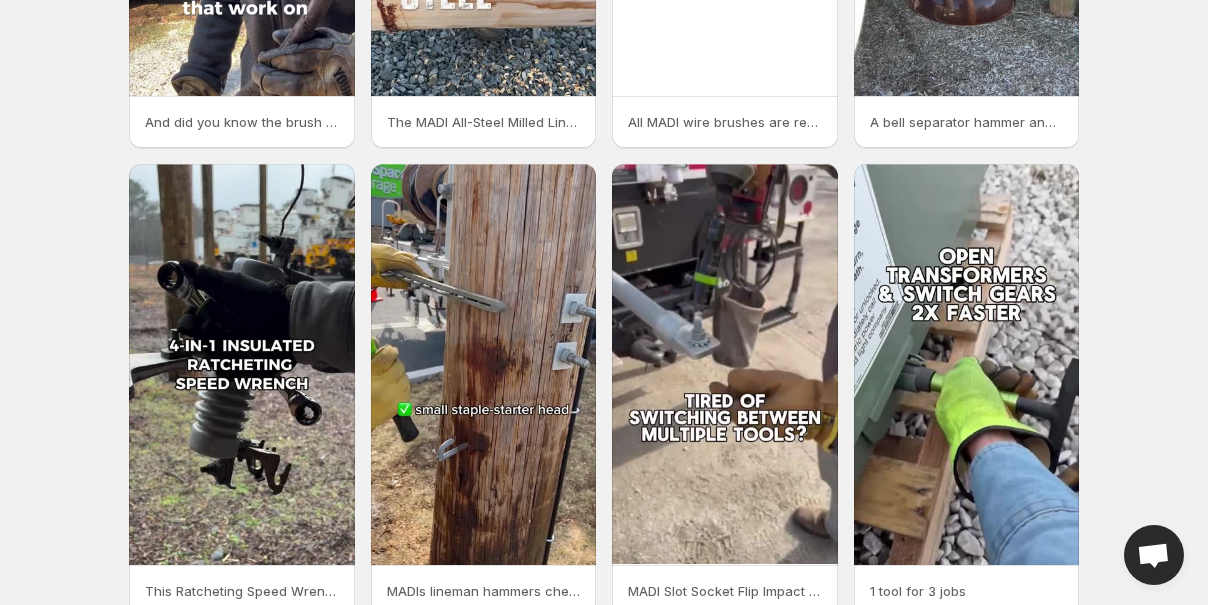 scroll, scrollTop: 485, scrollLeft: 0, axis: vertical 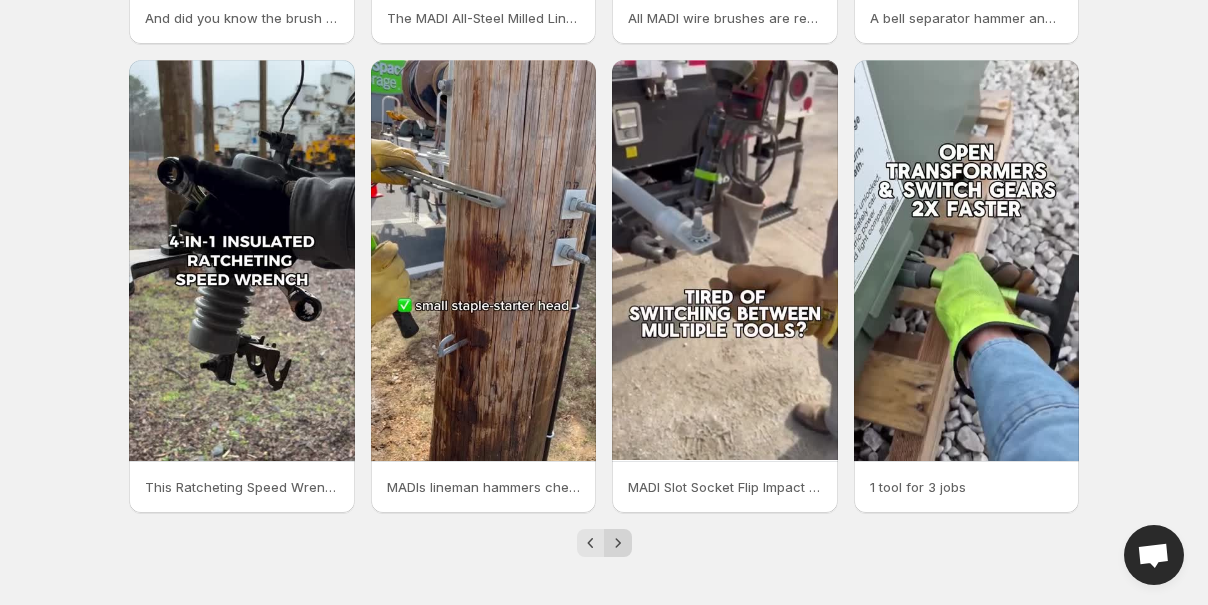 click at bounding box center (618, 543) 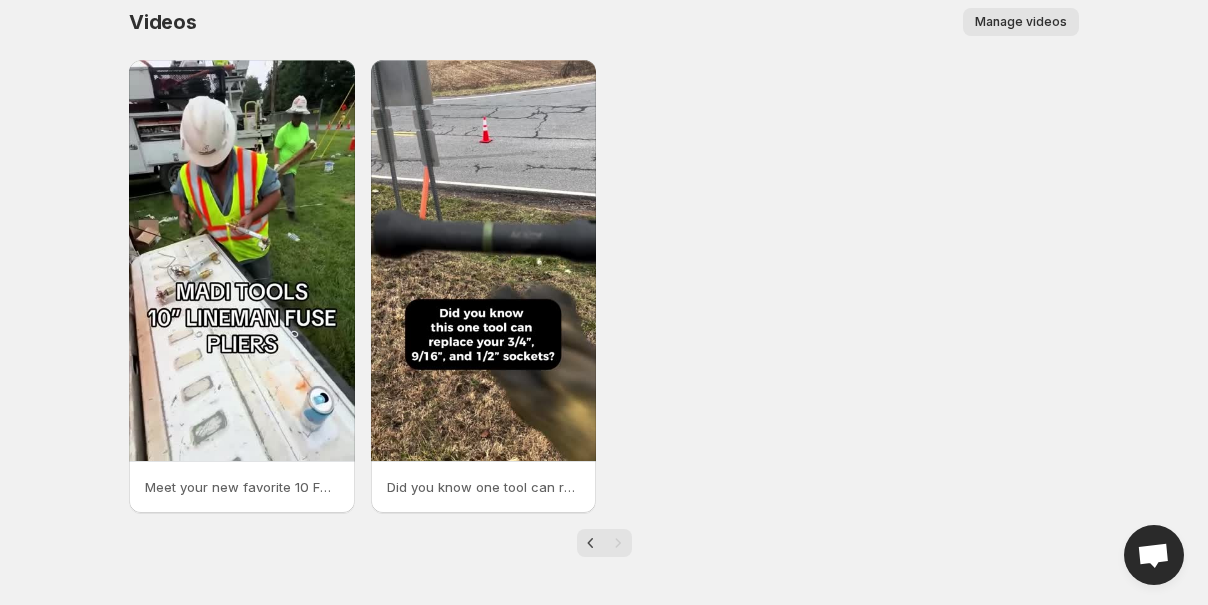 scroll, scrollTop: 0, scrollLeft: 0, axis: both 